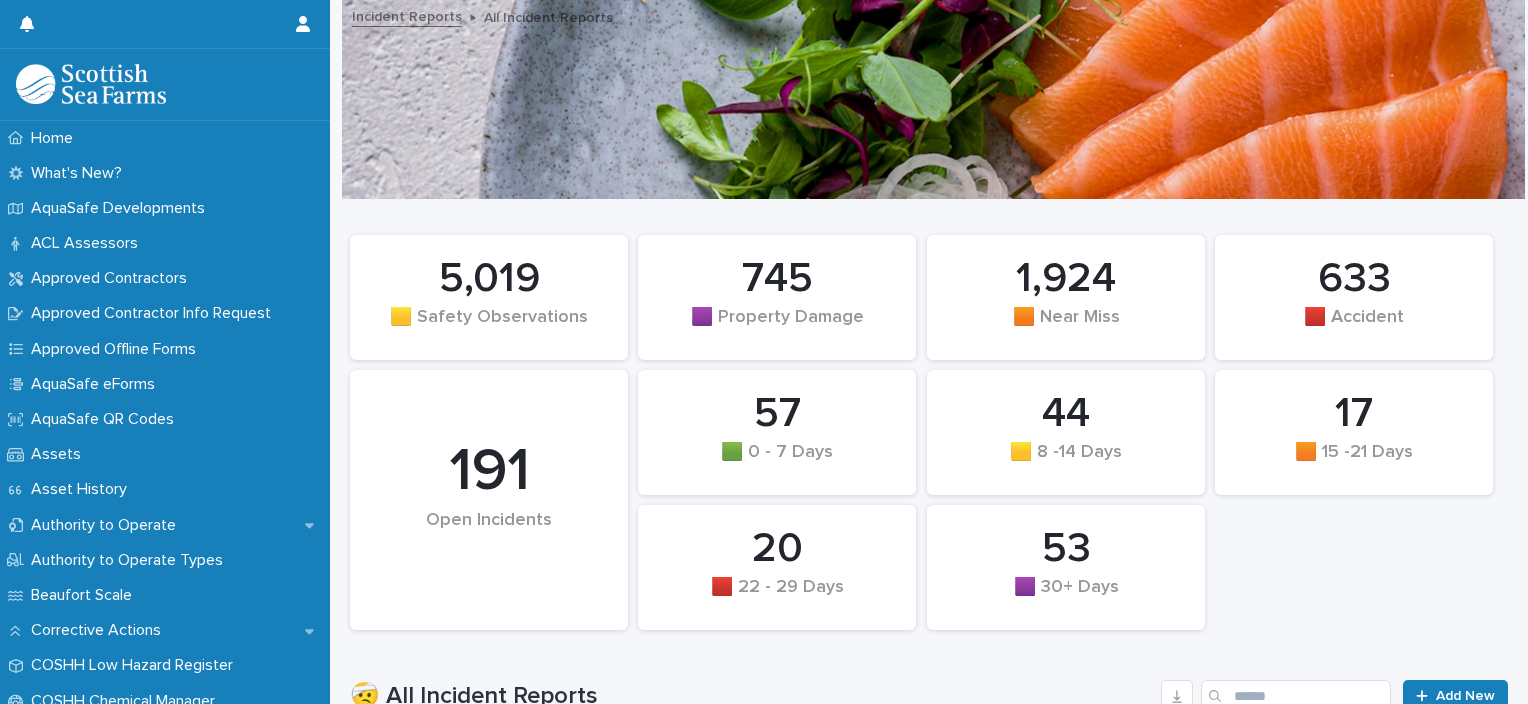 scroll, scrollTop: 0, scrollLeft: 0, axis: both 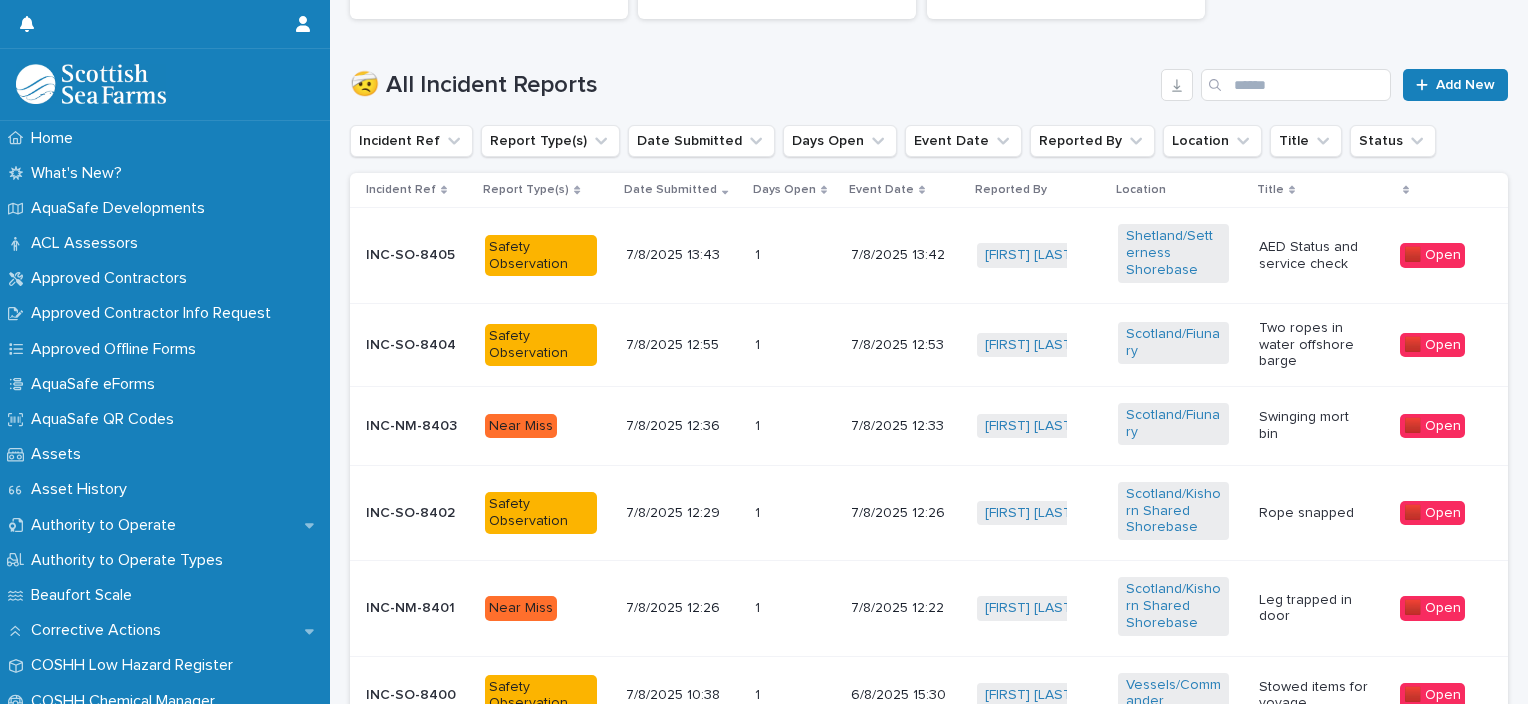 click on "AED Status and service check" at bounding box center (1321, 256) 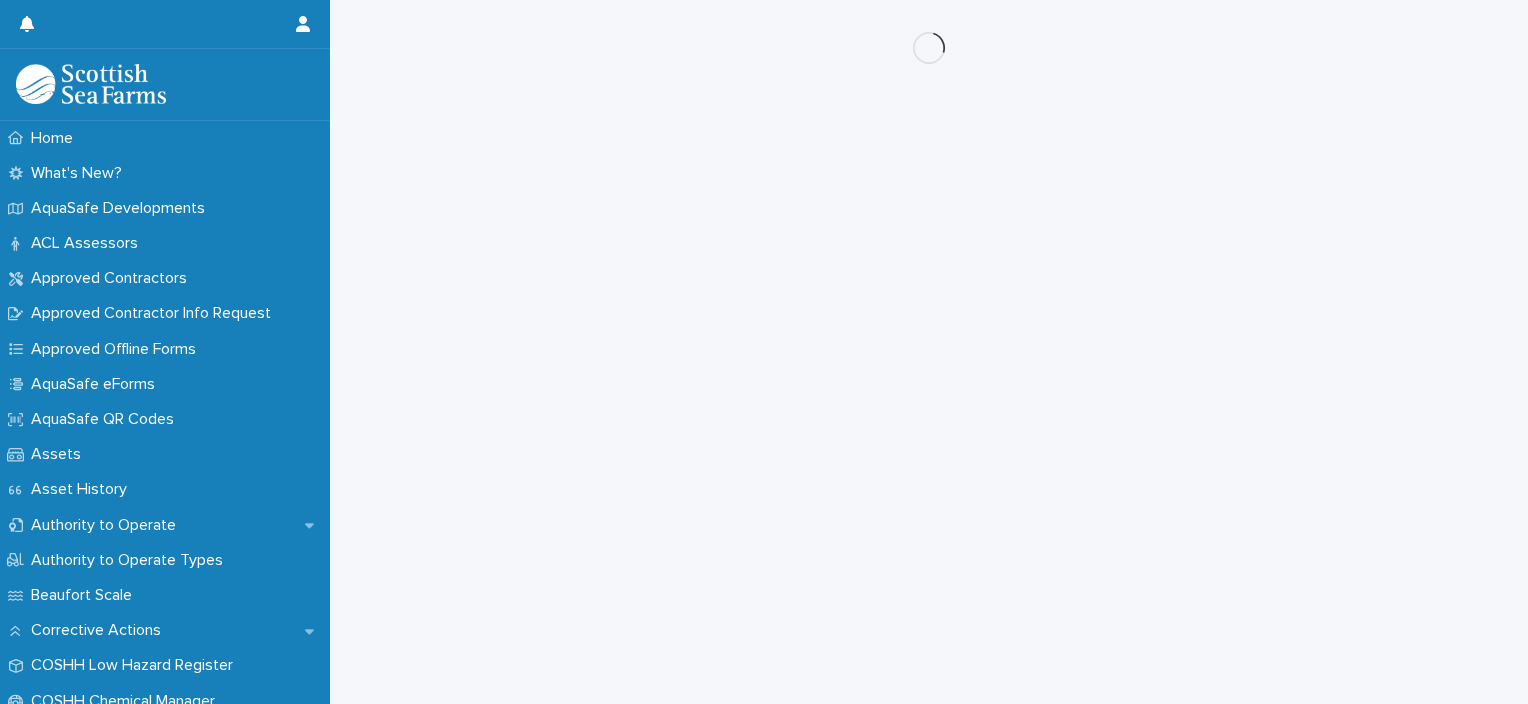 scroll, scrollTop: 0, scrollLeft: 0, axis: both 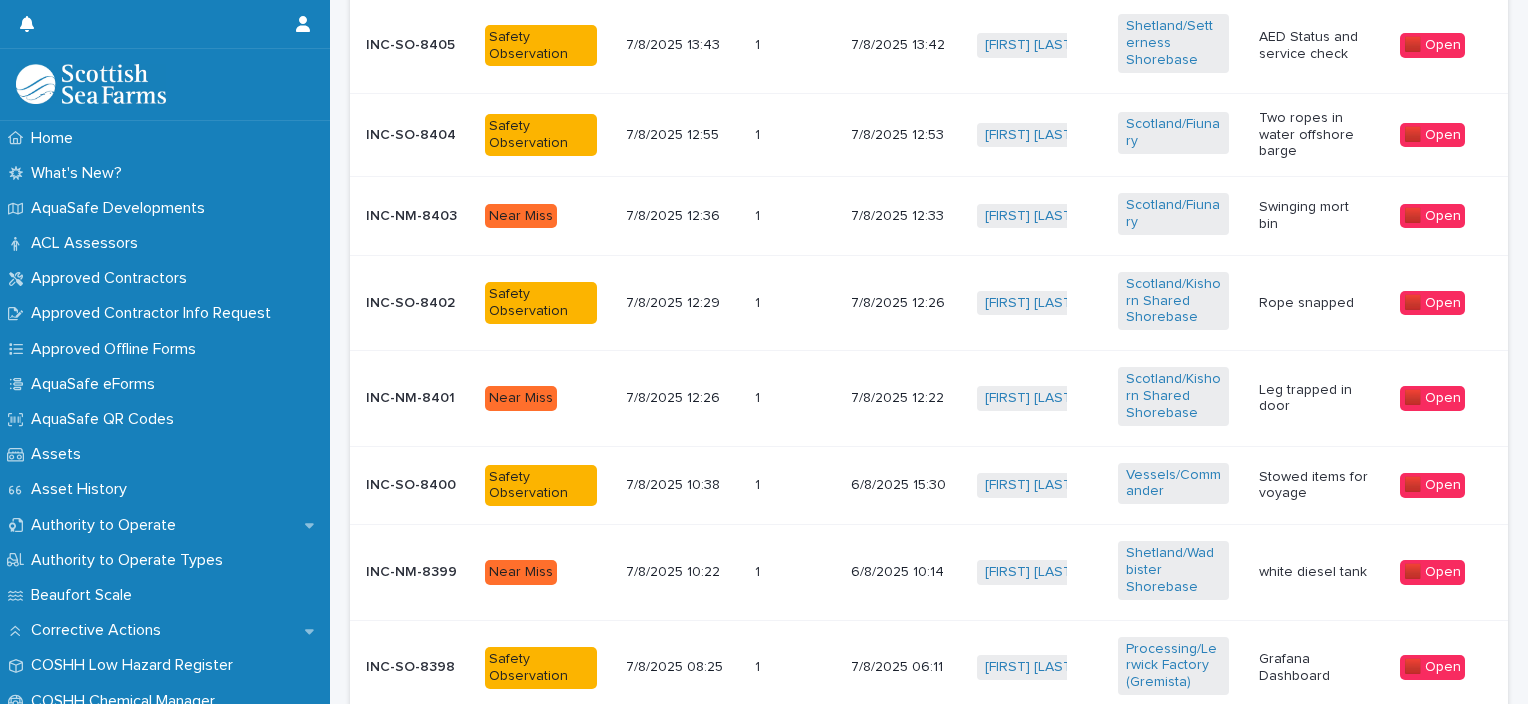 click on "Stowed items for voyage" at bounding box center (1321, 485) 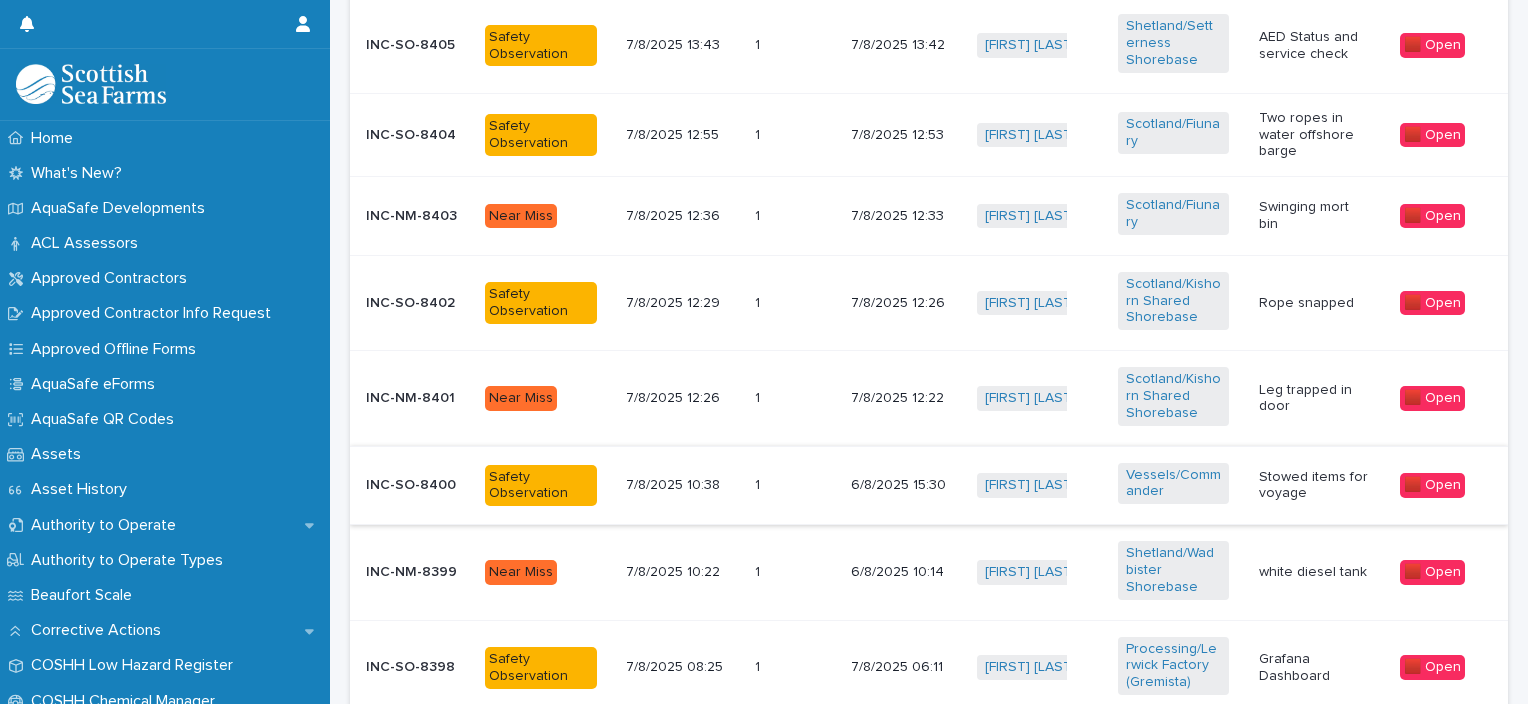 scroll, scrollTop: 0, scrollLeft: 0, axis: both 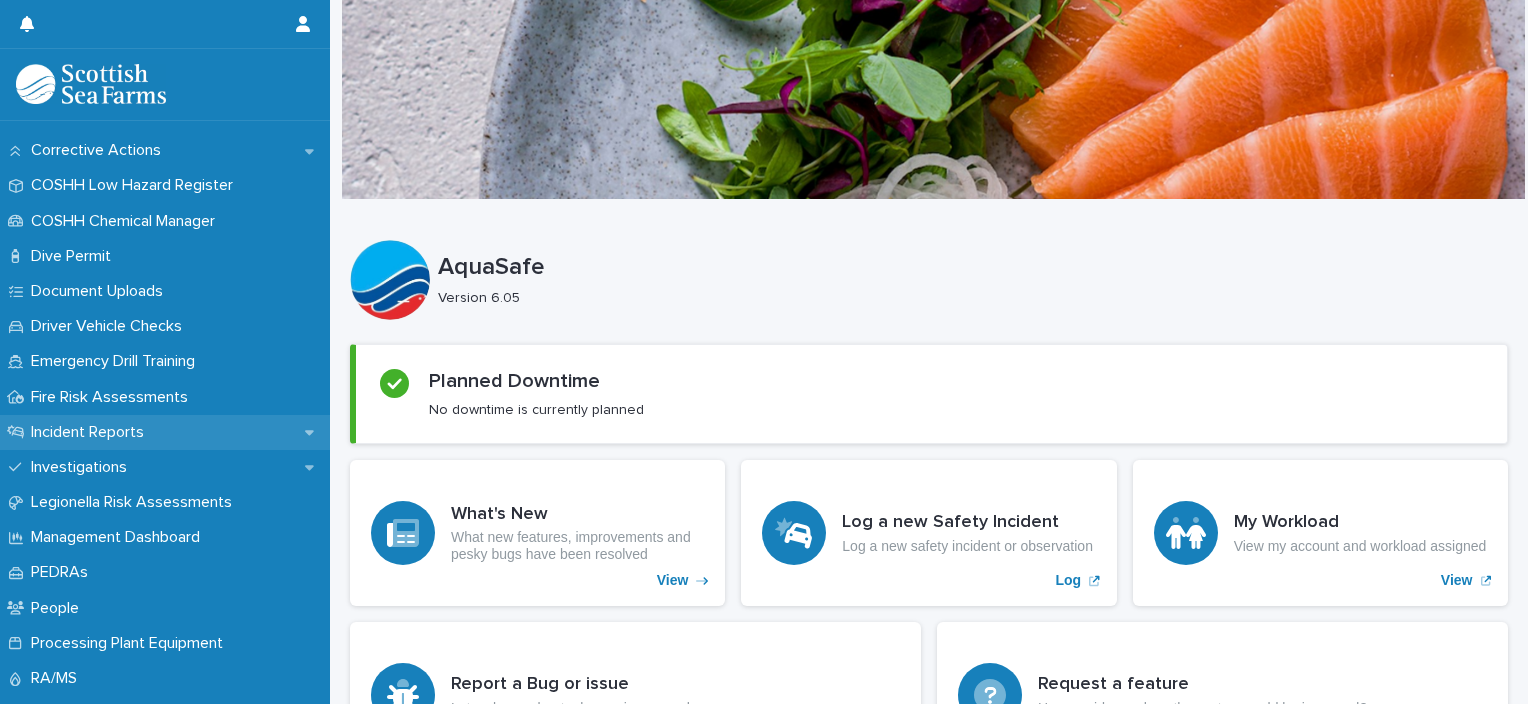 click on "Incident Reports" at bounding box center [165, 432] 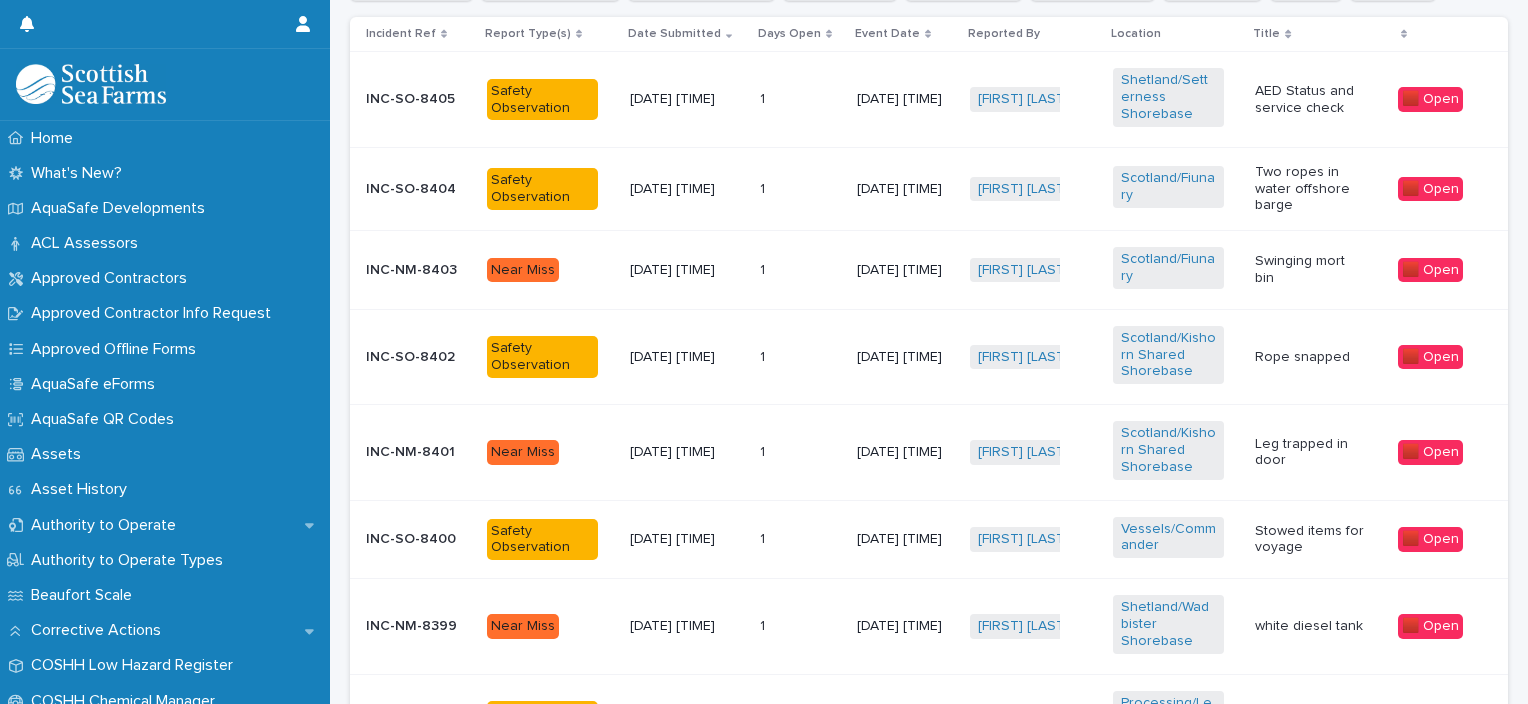 scroll, scrollTop: 764, scrollLeft: 0, axis: vertical 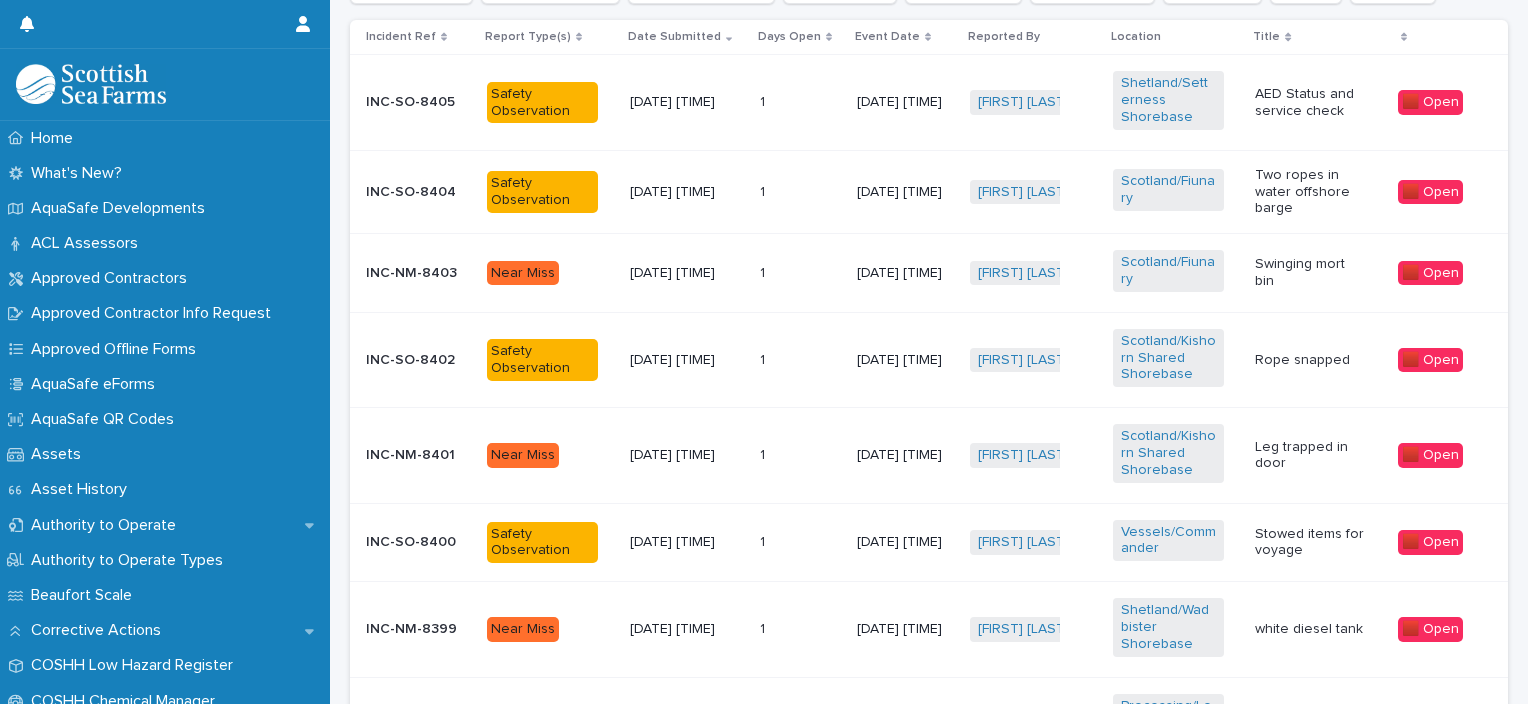click on "Swinging mort bin" at bounding box center (1318, 273) 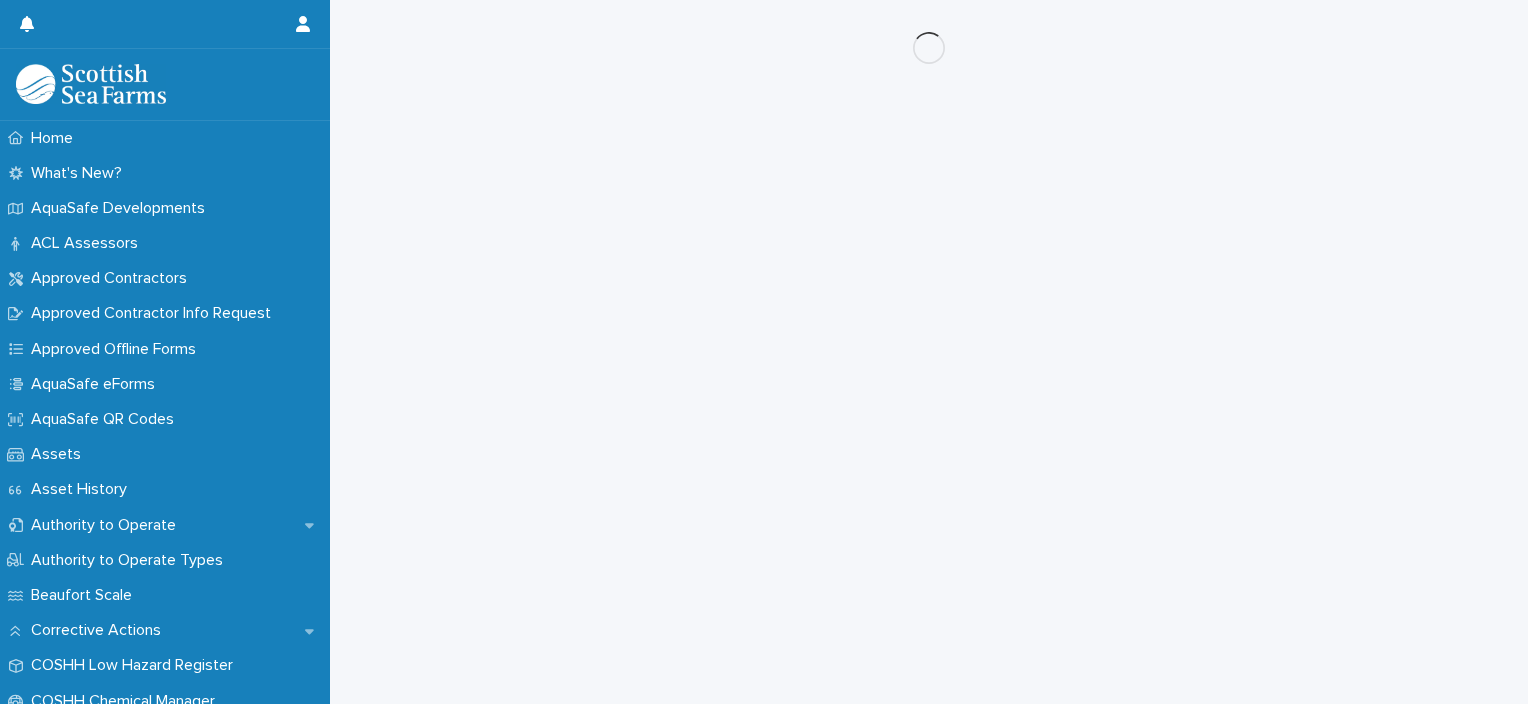 scroll, scrollTop: 0, scrollLeft: 0, axis: both 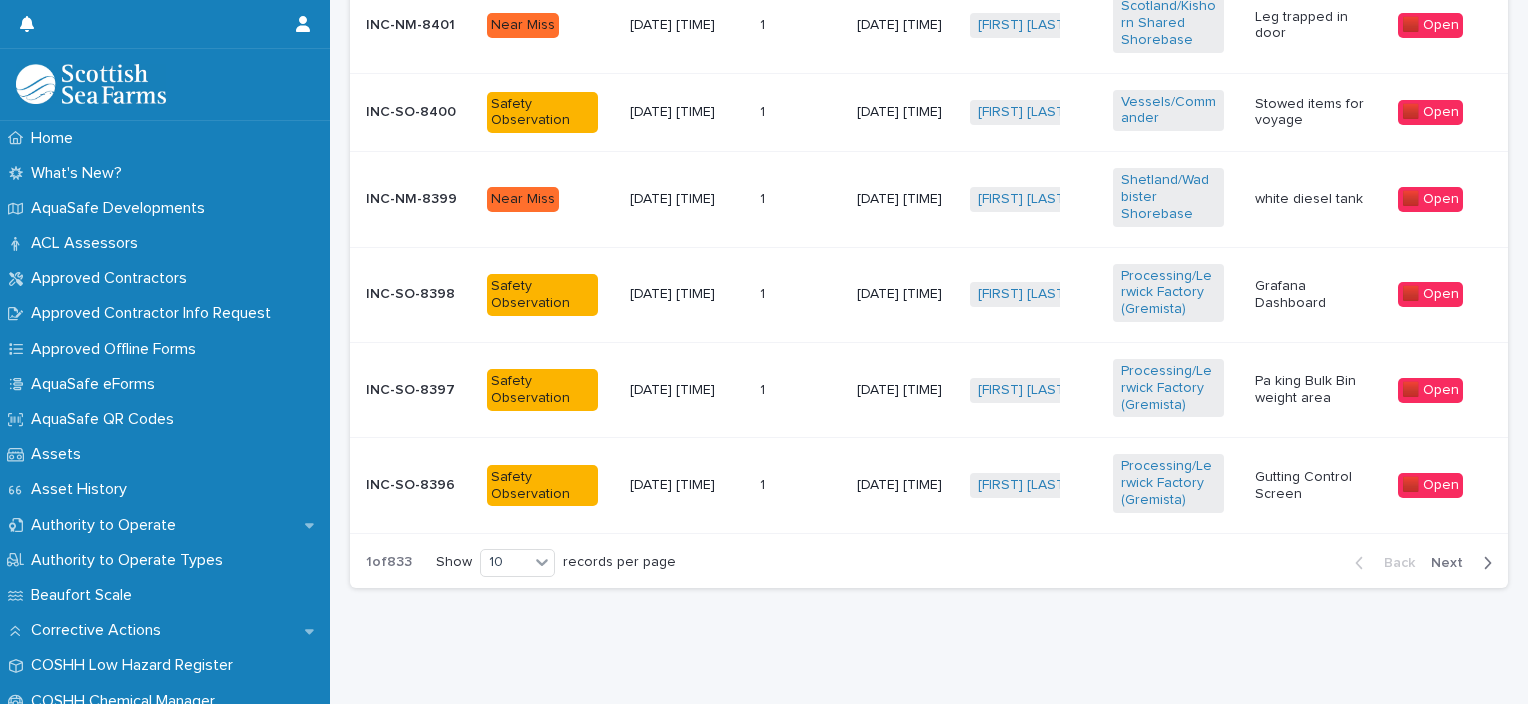 click on "Next" at bounding box center [1465, 563] 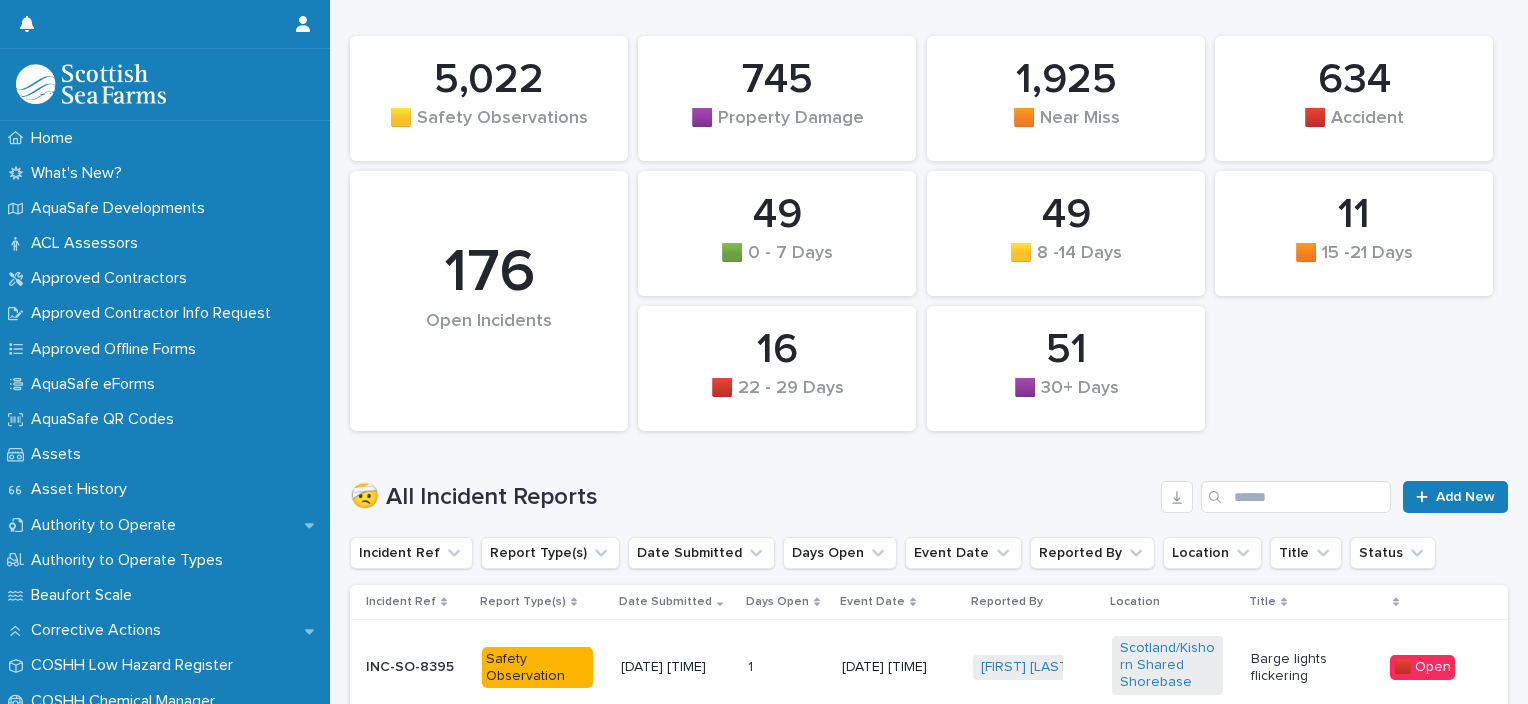 scroll, scrollTop: 0, scrollLeft: 0, axis: both 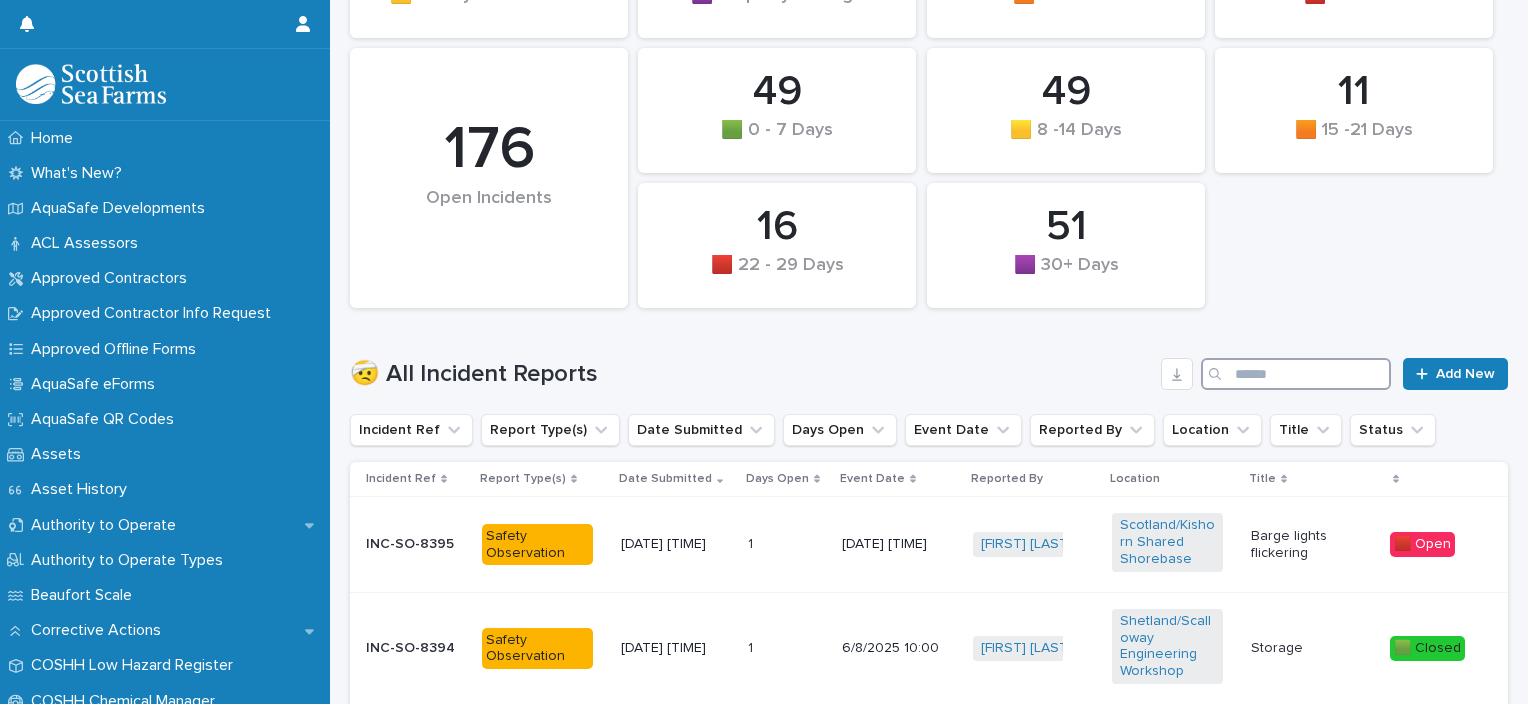 click at bounding box center (1296, 374) 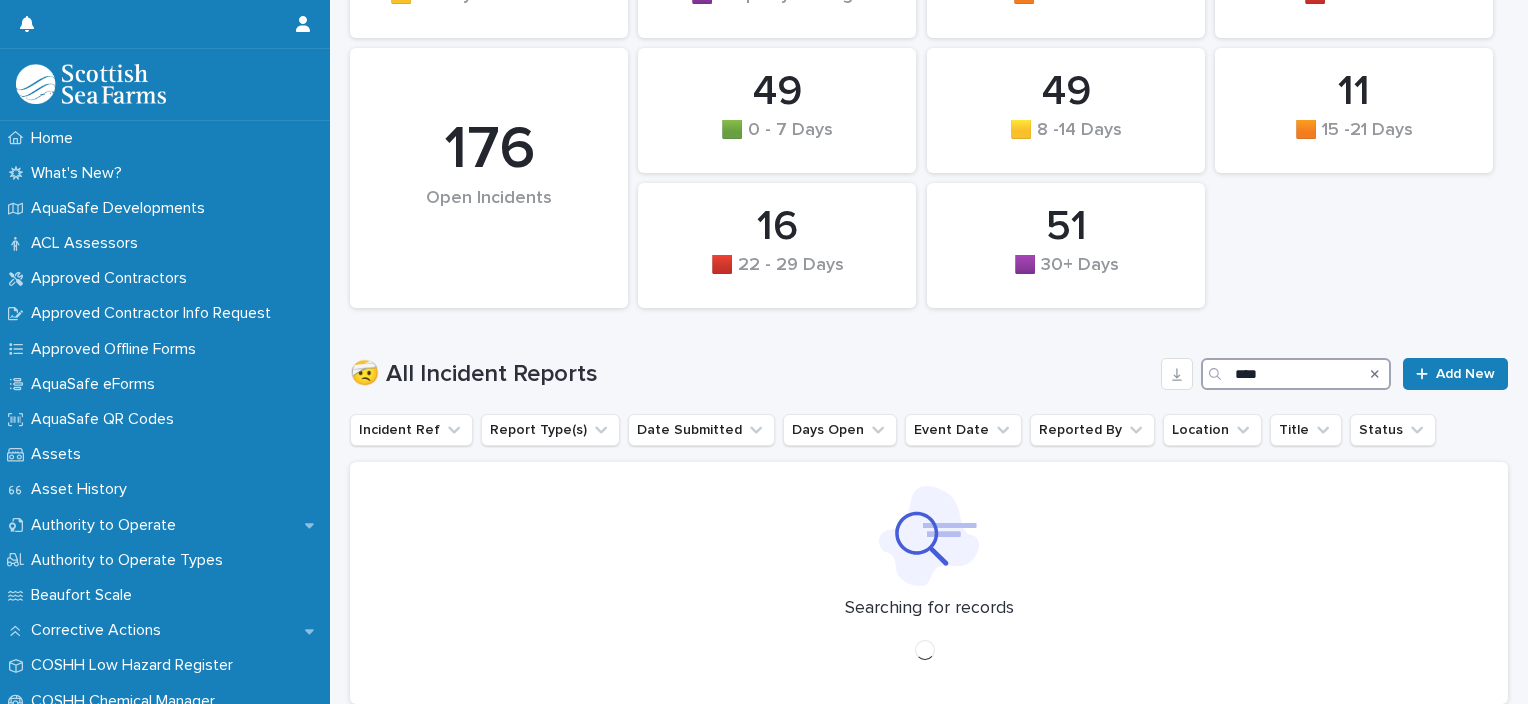 scroll, scrollTop: 127, scrollLeft: 0, axis: vertical 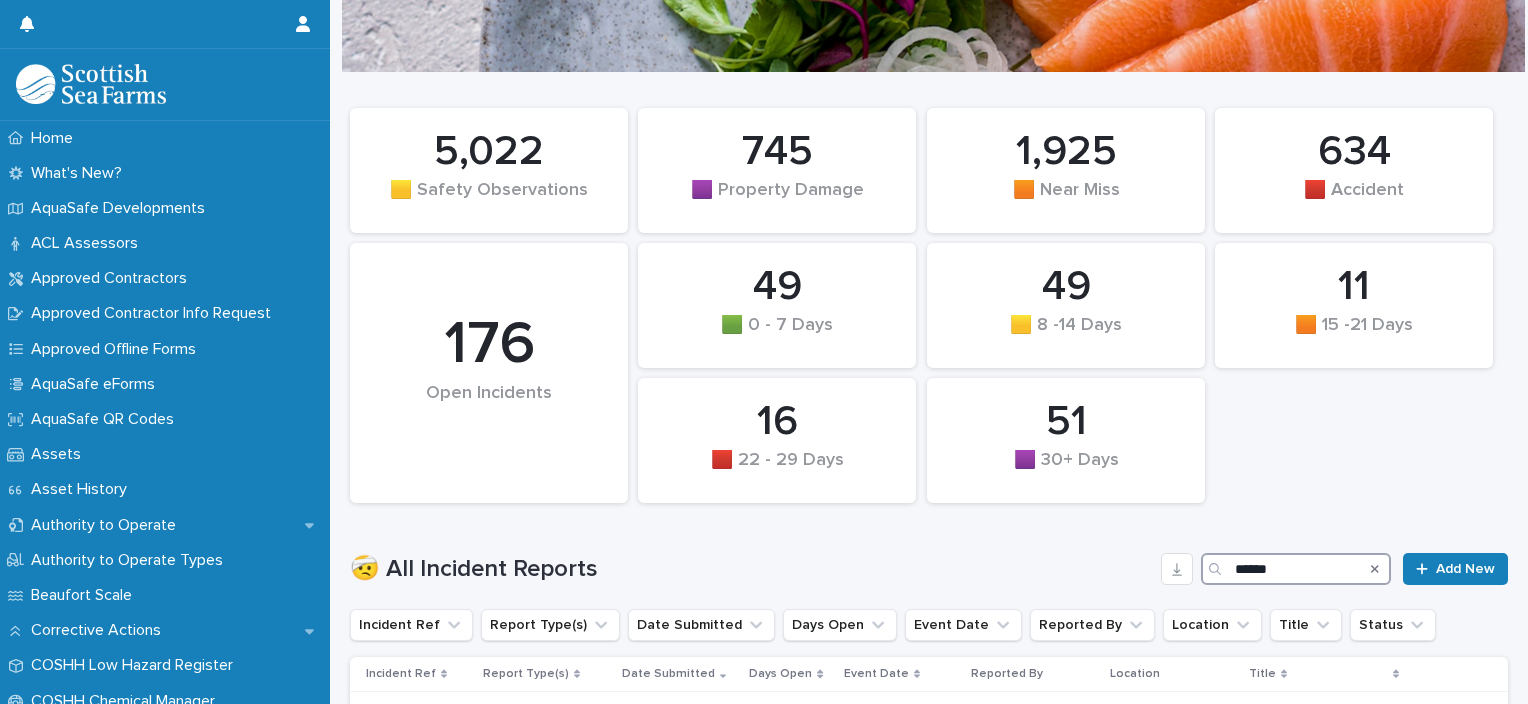 type on "******" 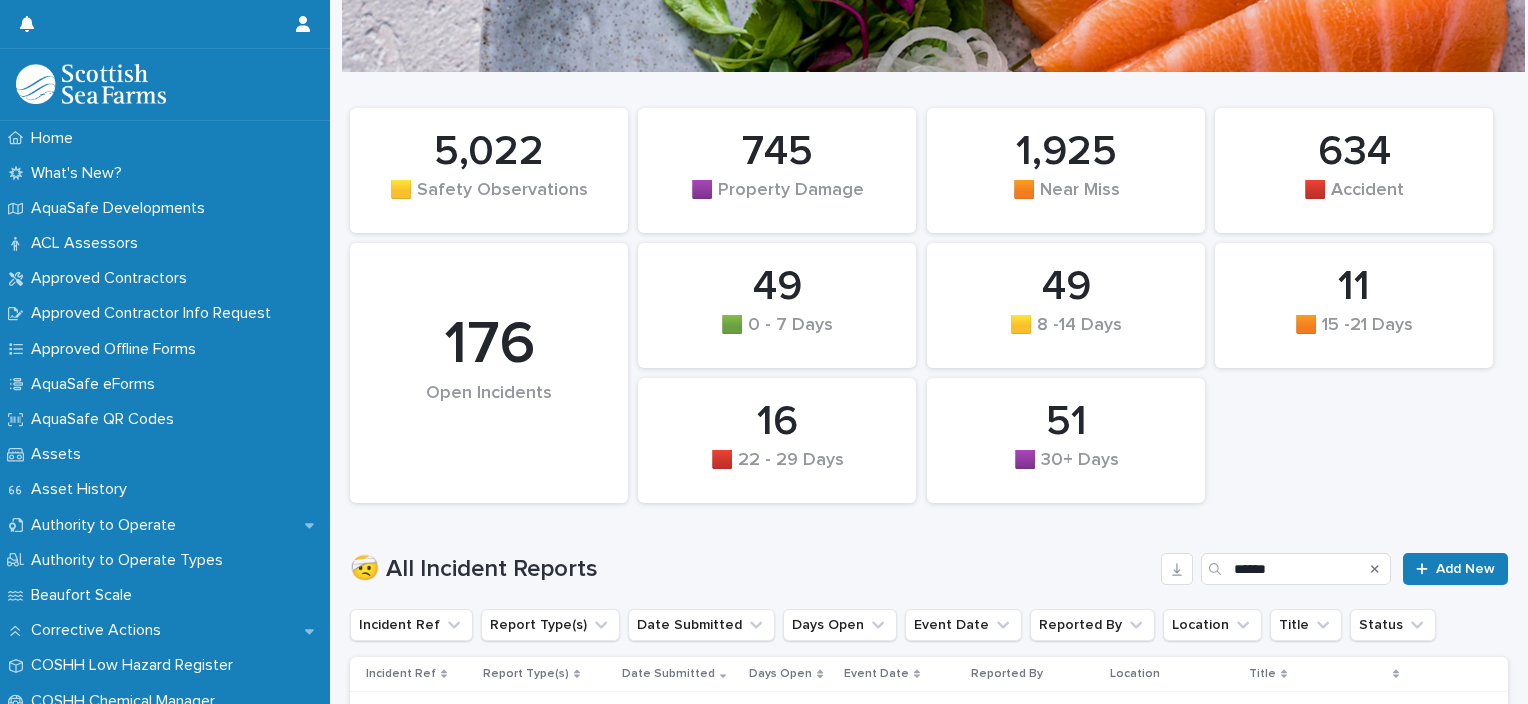 scroll, scrollTop: 594, scrollLeft: 0, axis: vertical 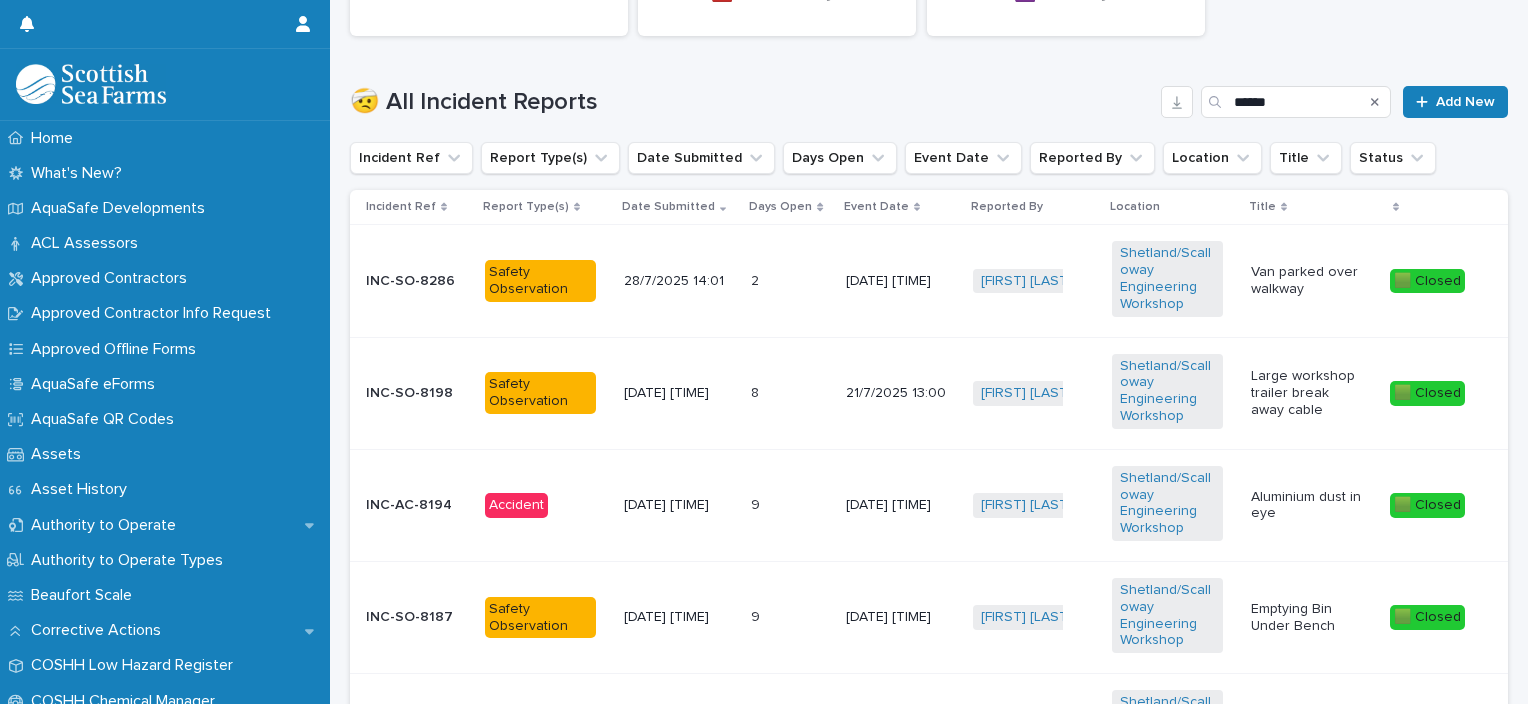 click on "Home What's New? AquaSafe Developments ACL Assessors Approved Contractors Approved Contractor Info Request Approved Offline Forms AquaSafe eForms AquaSafe QR Codes Assets Asset History Authority to Operate Authority to Operate Types Beaufort Scale Corrective Actions COSHH Low Hazard Register COSHH Chemical Manager Dive Permit Document Uploads Driver Vehicle Checks Emergency Drill Training Fire Risk Assessments Incident Reports All Incident Reports My Incident Reports Reported To Me Fix Investigations Legionella Risk Assessments Management Dashboard PEDRAs People Processing Plant Equipment RA/MS Reports & Document Library Safety Audits Safety Opportunities Safety Audit NCs Safety Audit Clauses Safety Bulletins Site Safety Meetings Site Safety Actions Site Safety Visit Site Safety Visit Actions Sites Travel Car Hire Insurance Vehicle Request Vehicle Assets Vehicle Manufacturers Vehicle Fuel Usage Vehicle EV Charging Vehicle P11D Submissions Vehicle Restrictions Vehicle Service Types Vehicle Transfers Vessels 11" at bounding box center [764, 352] 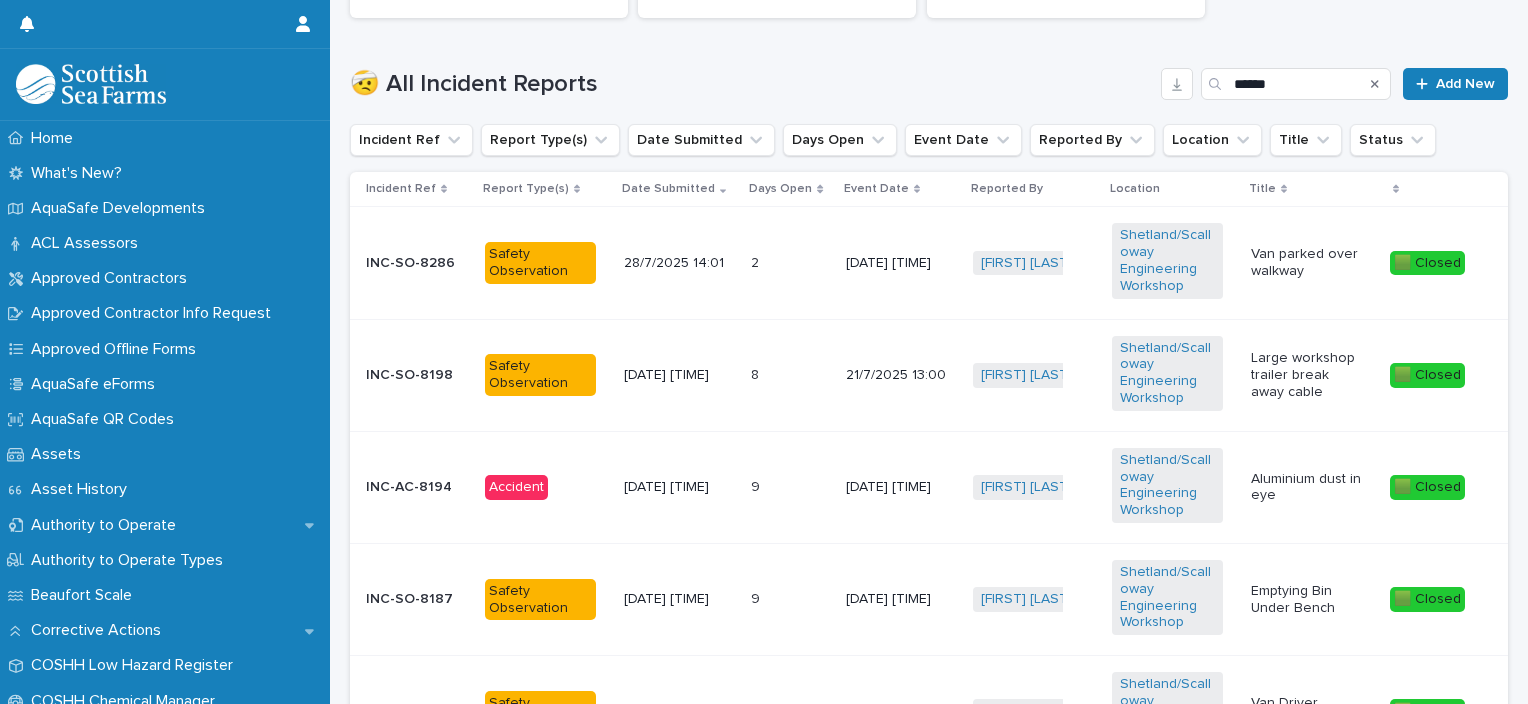 scroll, scrollTop: 617, scrollLeft: 0, axis: vertical 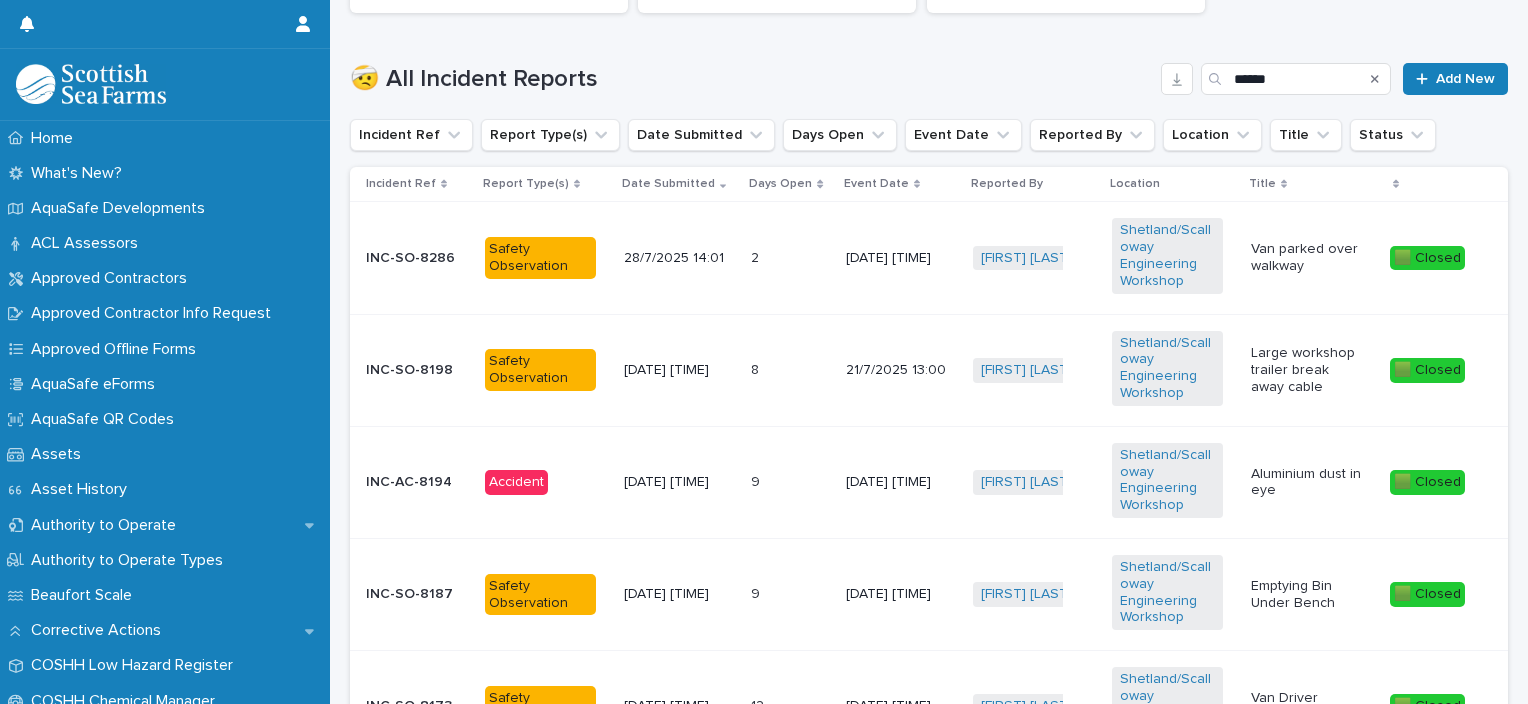 click on "Van parked over walkway" at bounding box center [1306, 258] 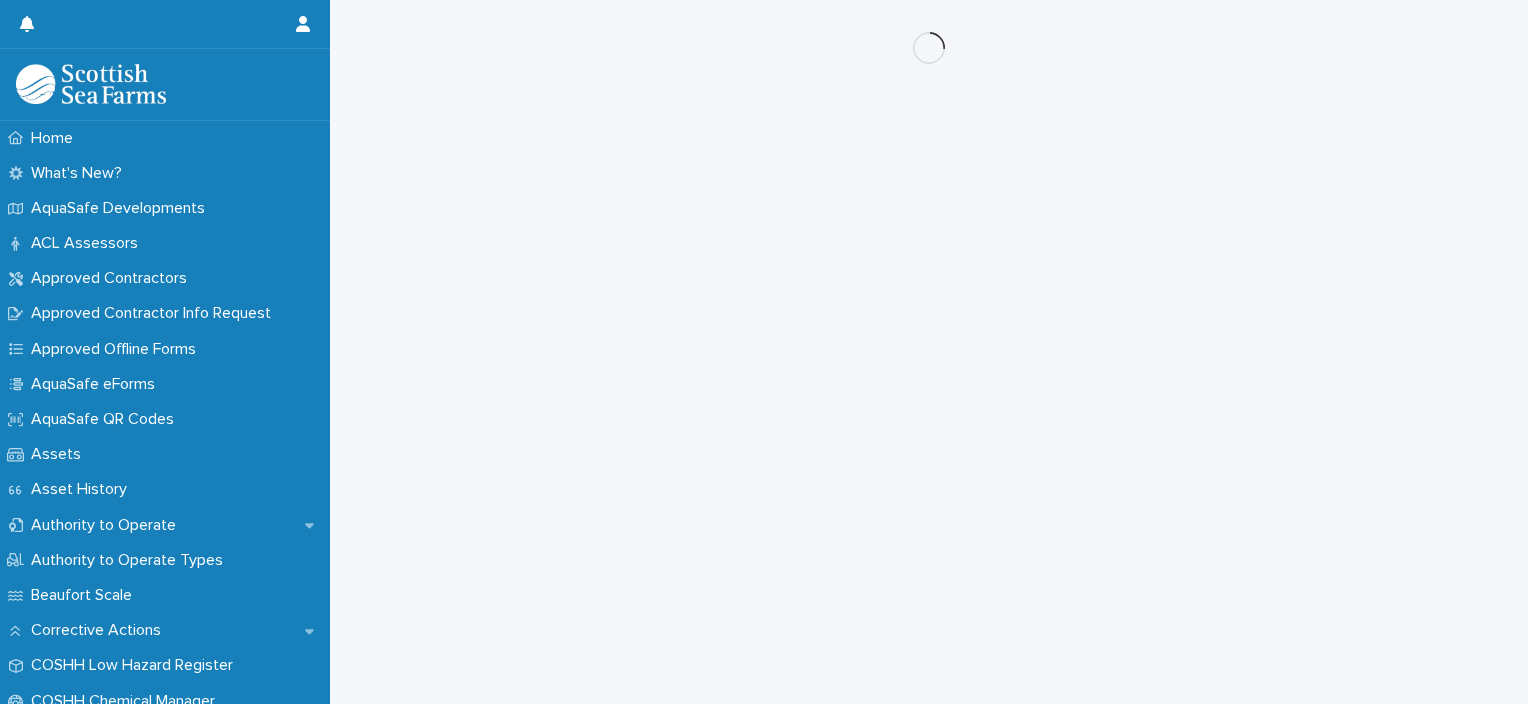 scroll, scrollTop: 0, scrollLeft: 0, axis: both 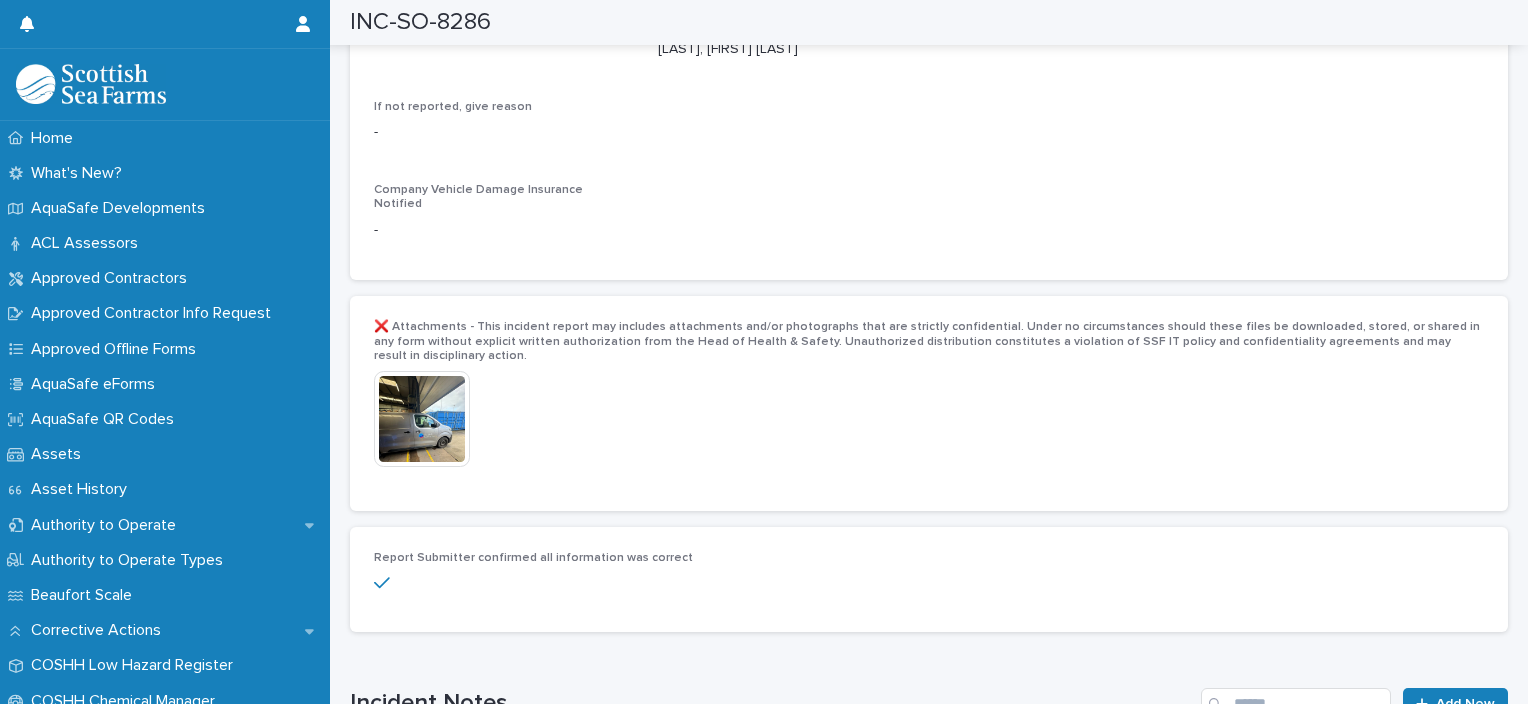 click at bounding box center [422, 419] 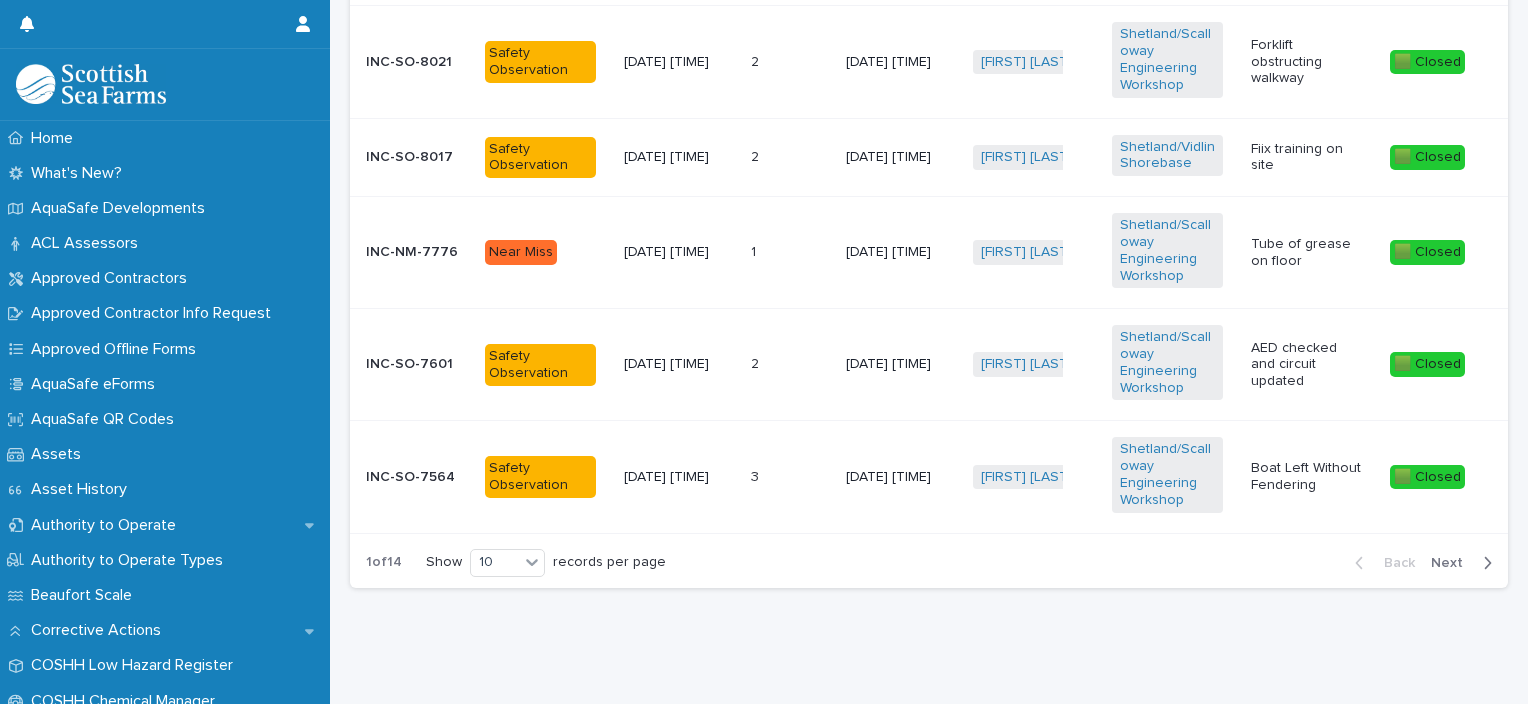 scroll, scrollTop: 15, scrollLeft: 0, axis: vertical 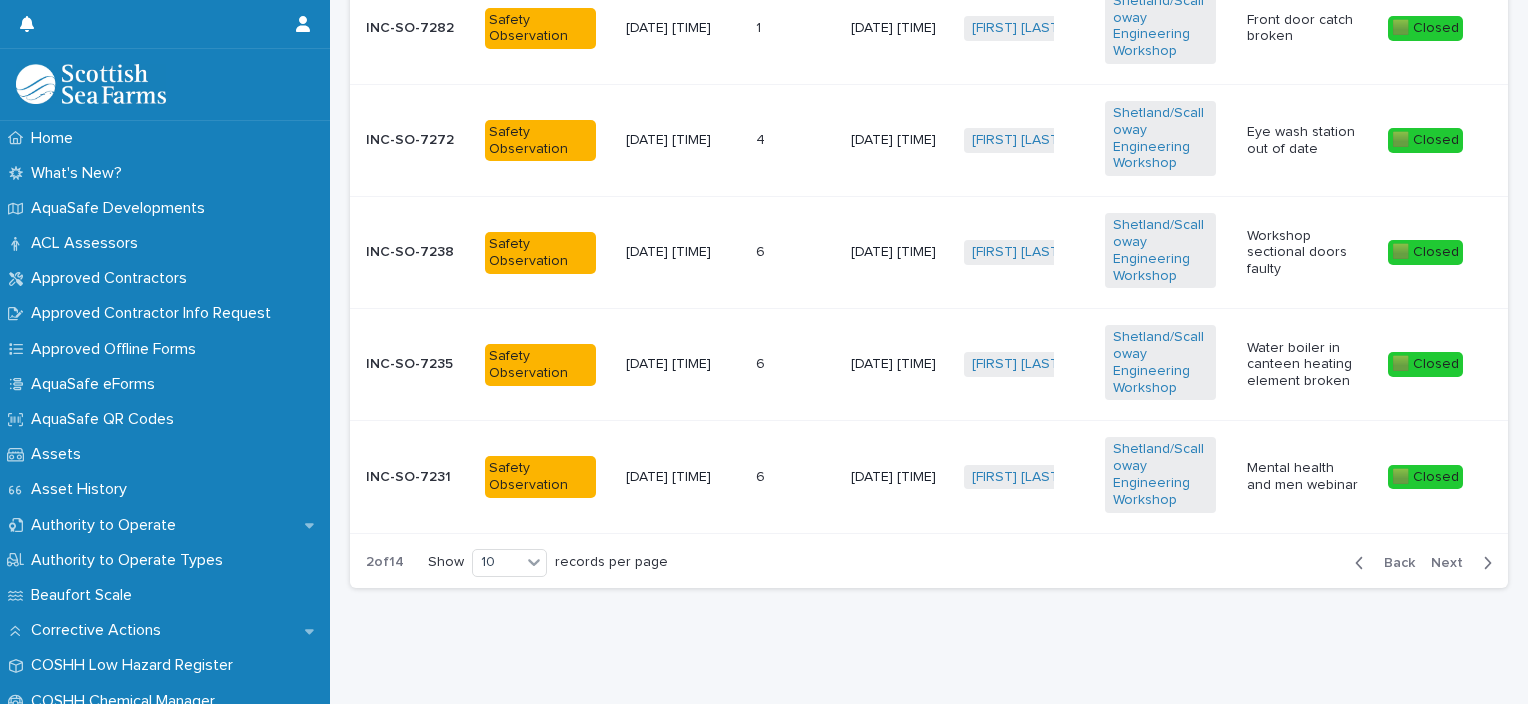 click on "Next" at bounding box center (1453, 563) 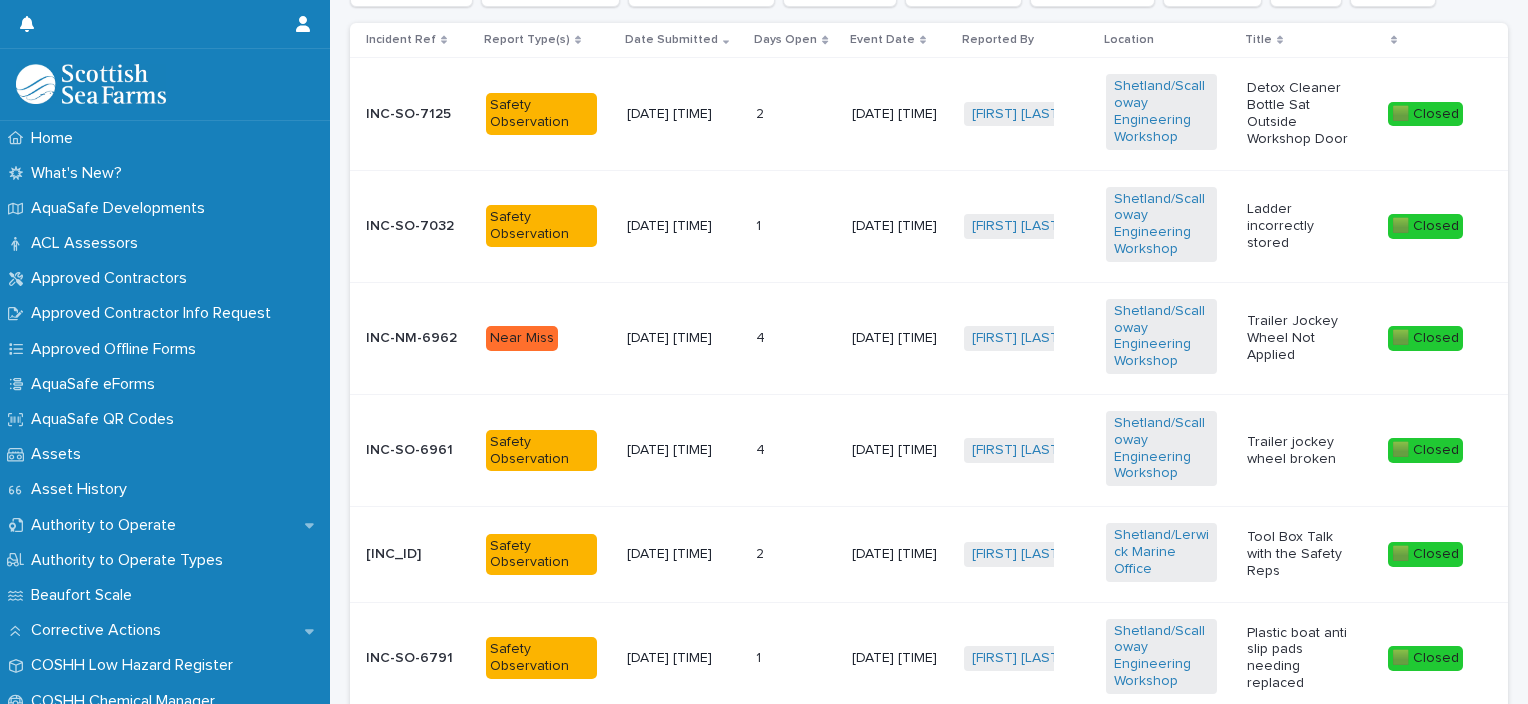 scroll, scrollTop: 764, scrollLeft: 0, axis: vertical 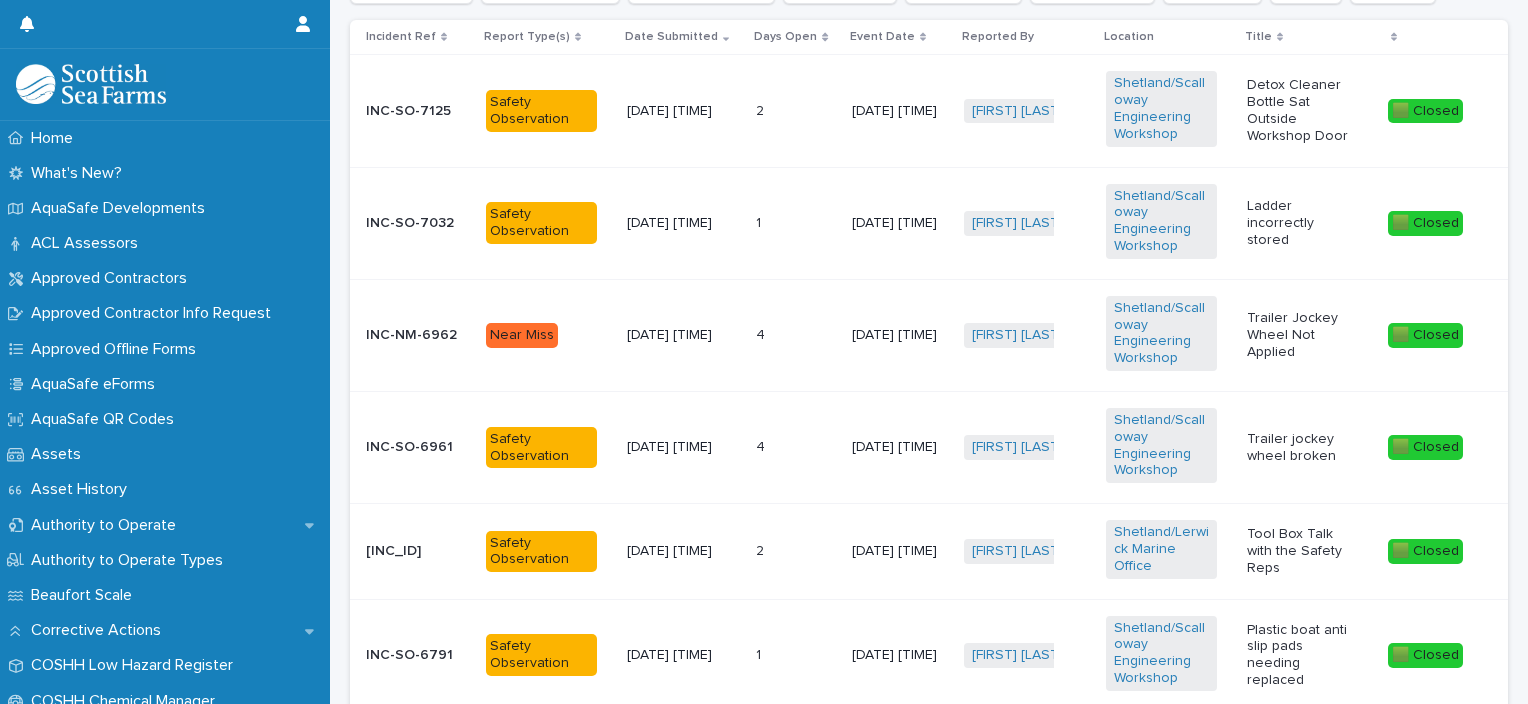 click on "Trailer jockey wheel broken" at bounding box center [1309, 447] 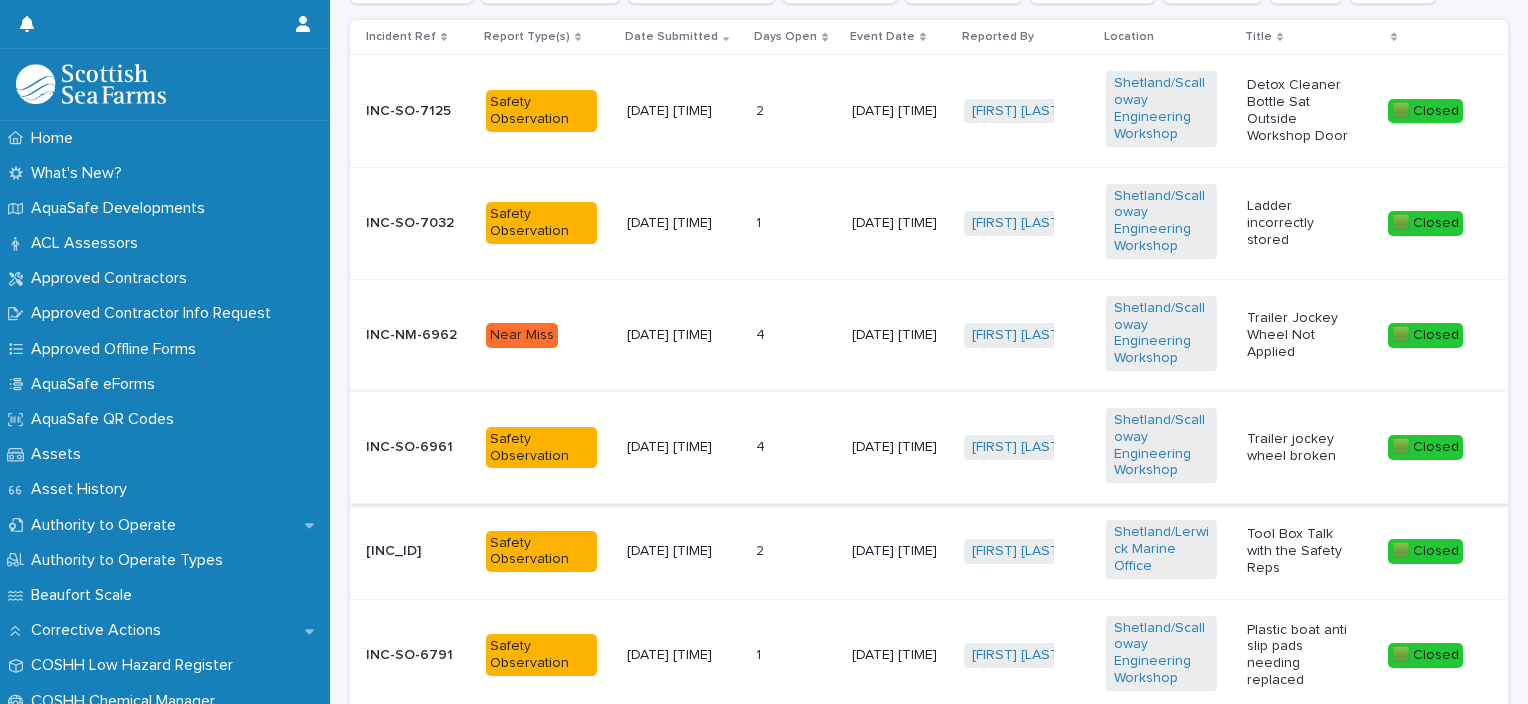 scroll, scrollTop: 0, scrollLeft: 0, axis: both 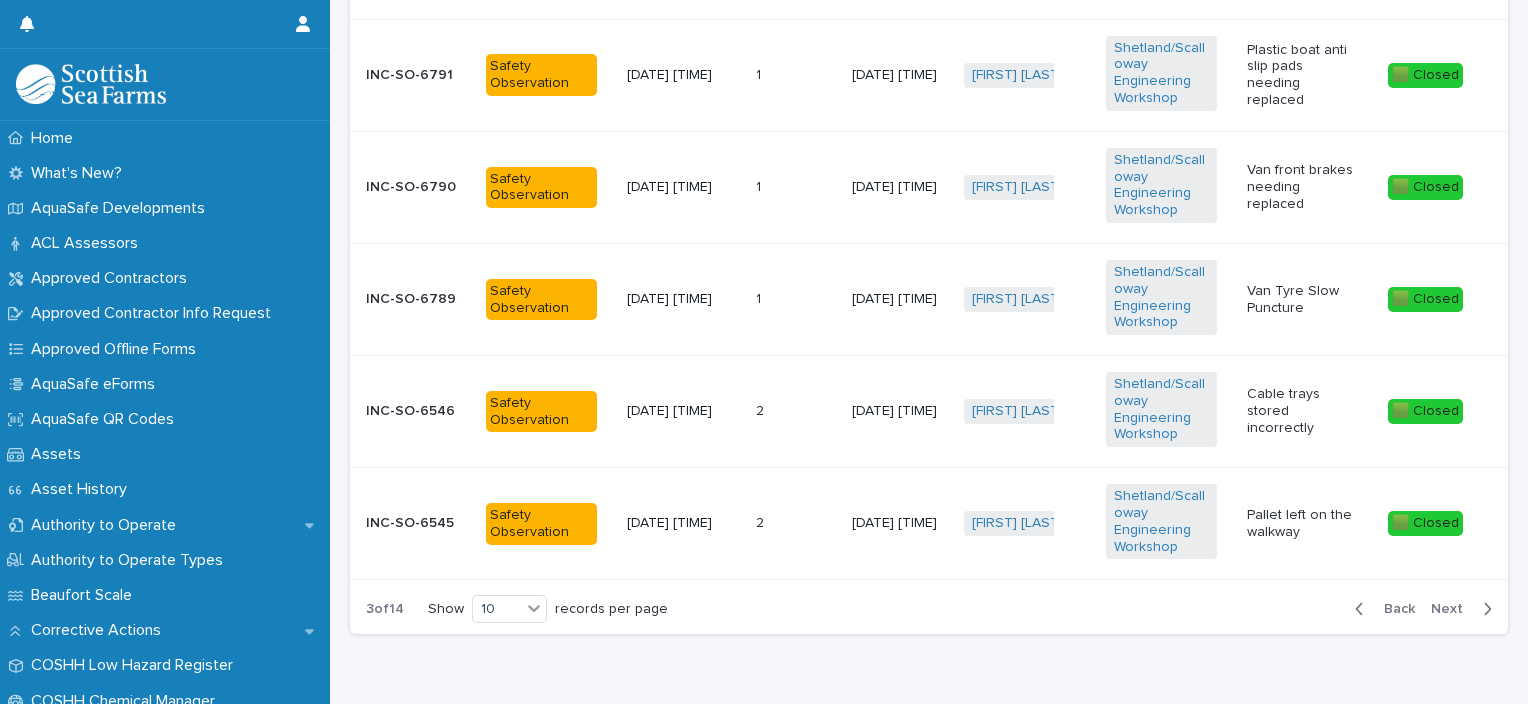 click on "Next" at bounding box center [1453, 609] 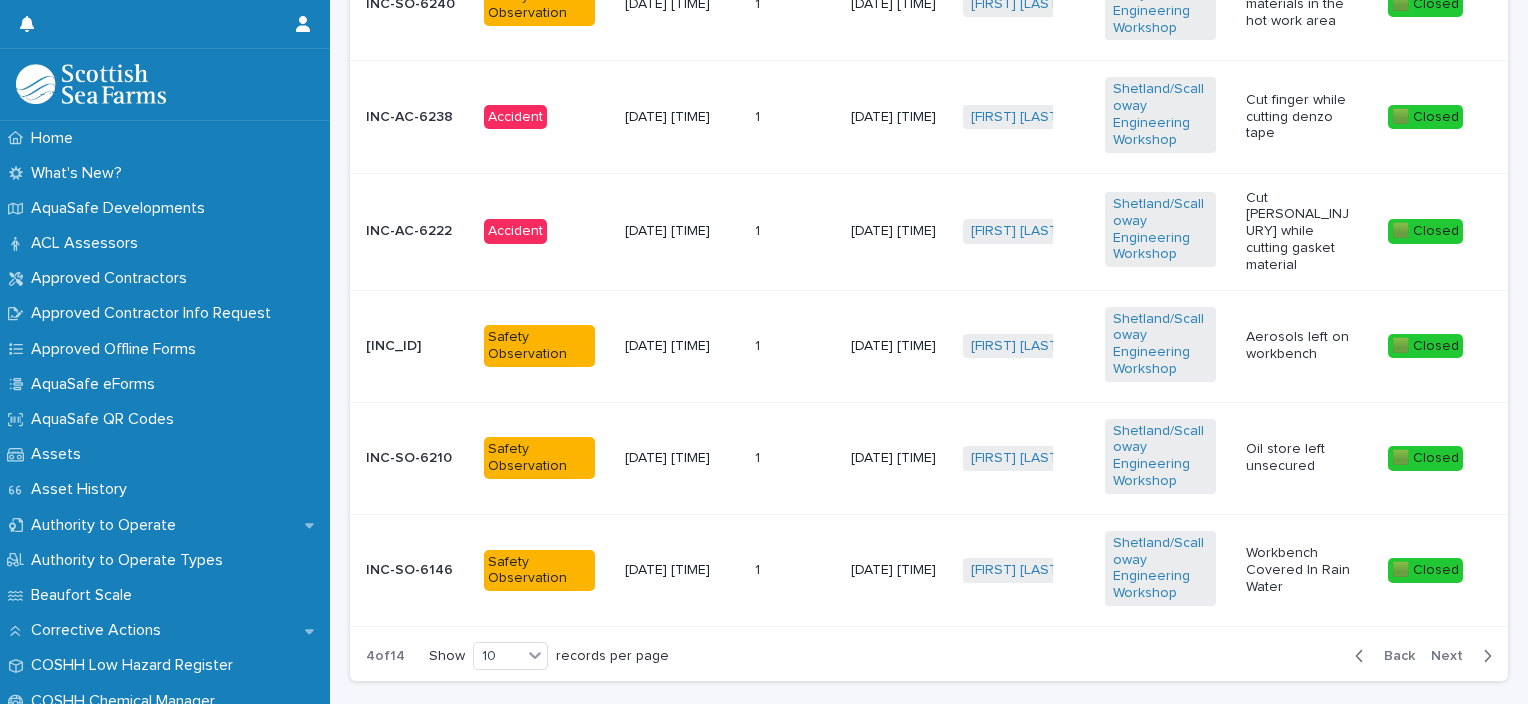 scroll, scrollTop: 1348, scrollLeft: 0, axis: vertical 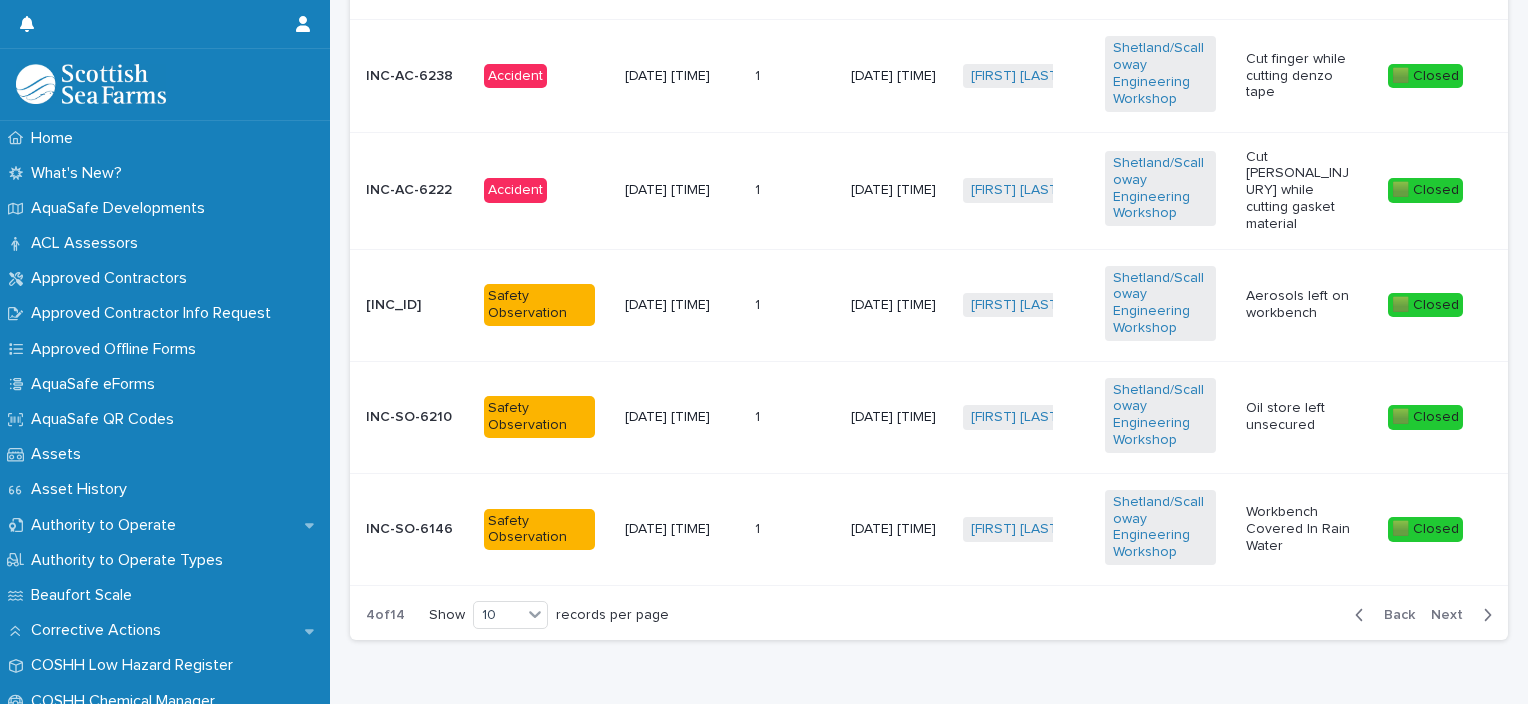 click on "Next" at bounding box center [1453, 615] 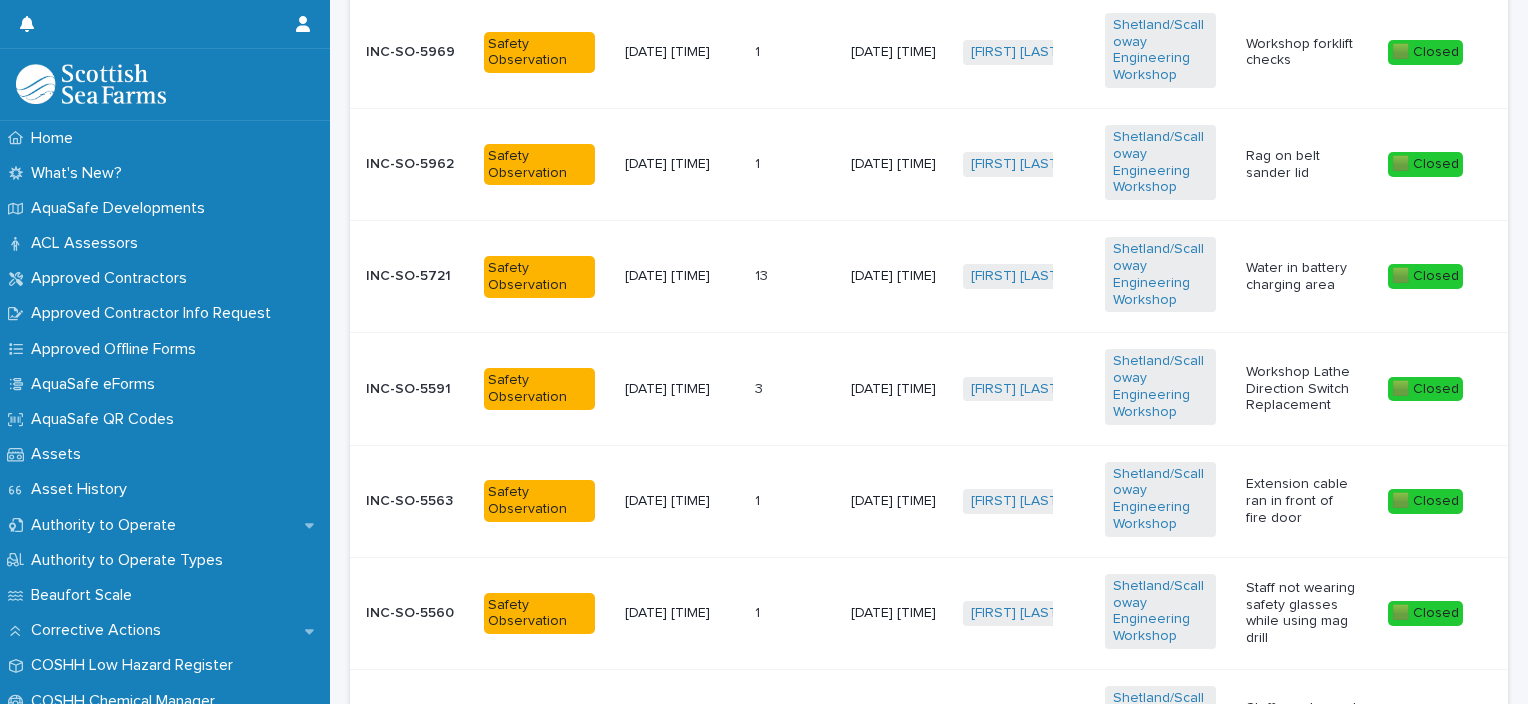 scroll, scrollTop: 1047, scrollLeft: 0, axis: vertical 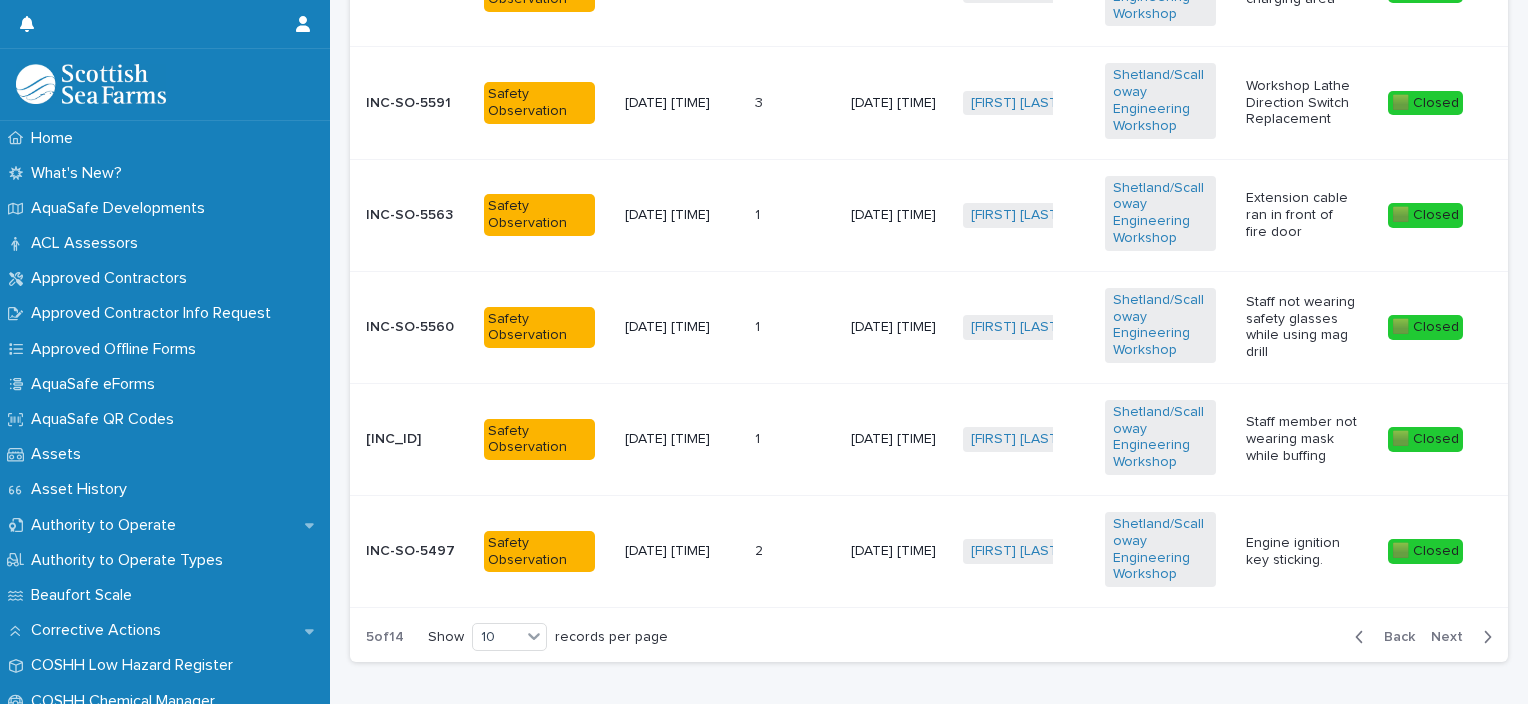 click on "Next" at bounding box center (1453, 637) 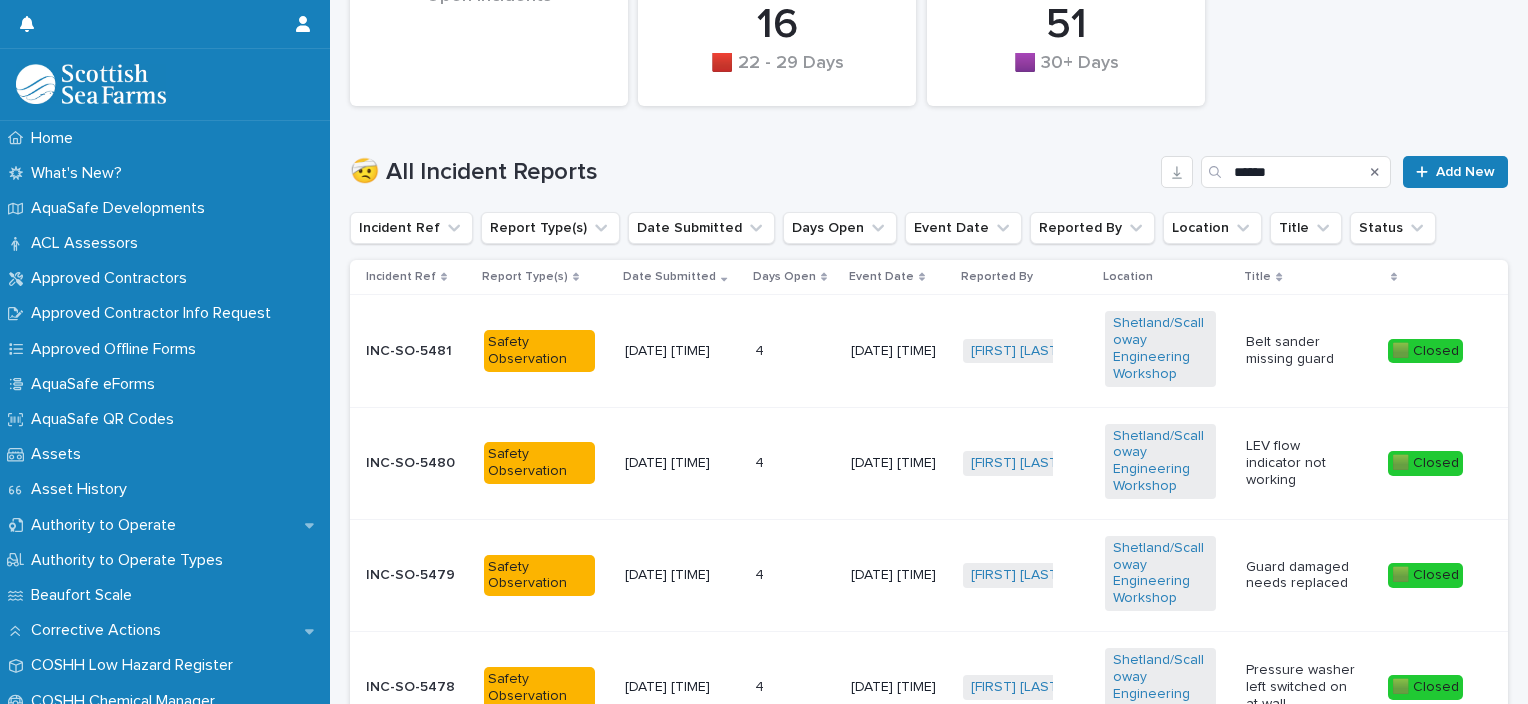 scroll, scrollTop: 514, scrollLeft: 0, axis: vertical 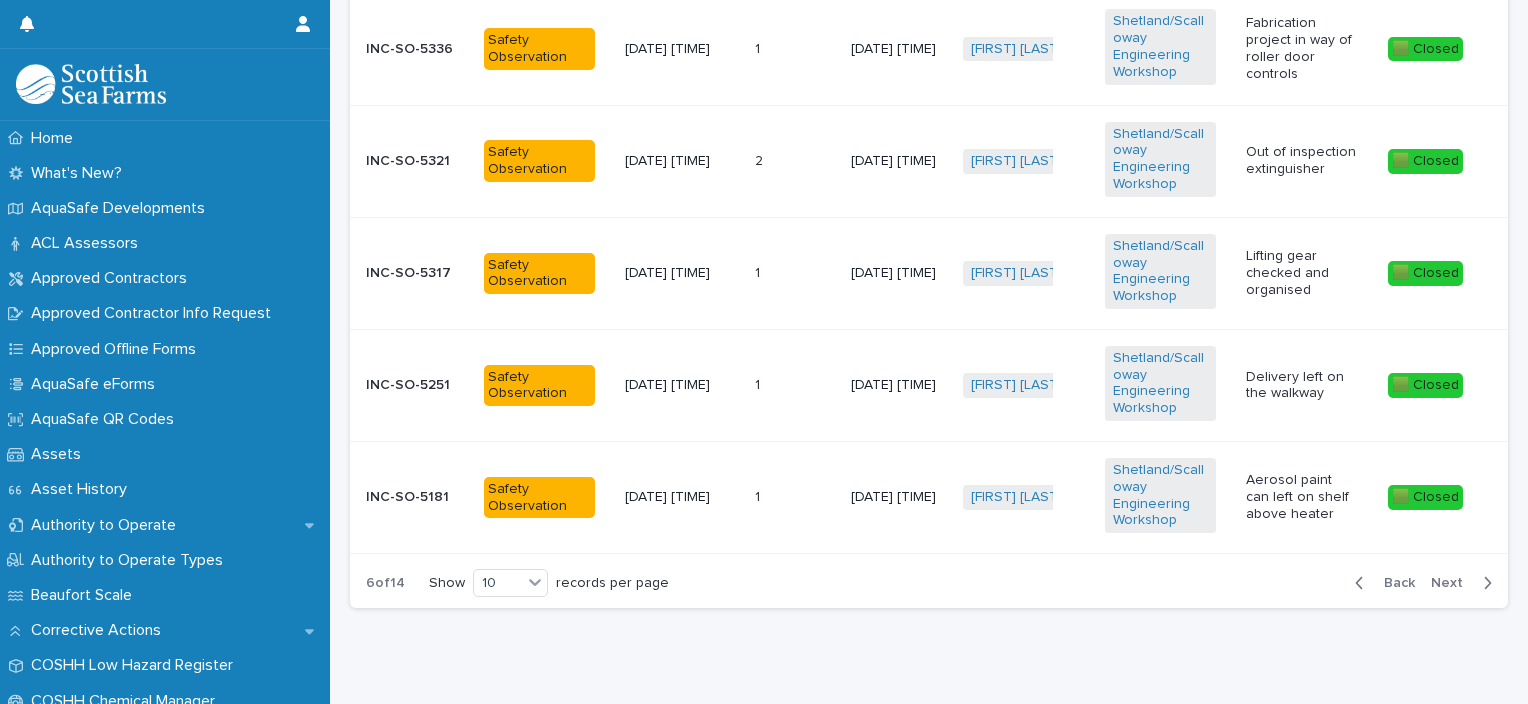 click on "Next" at bounding box center [1453, 583] 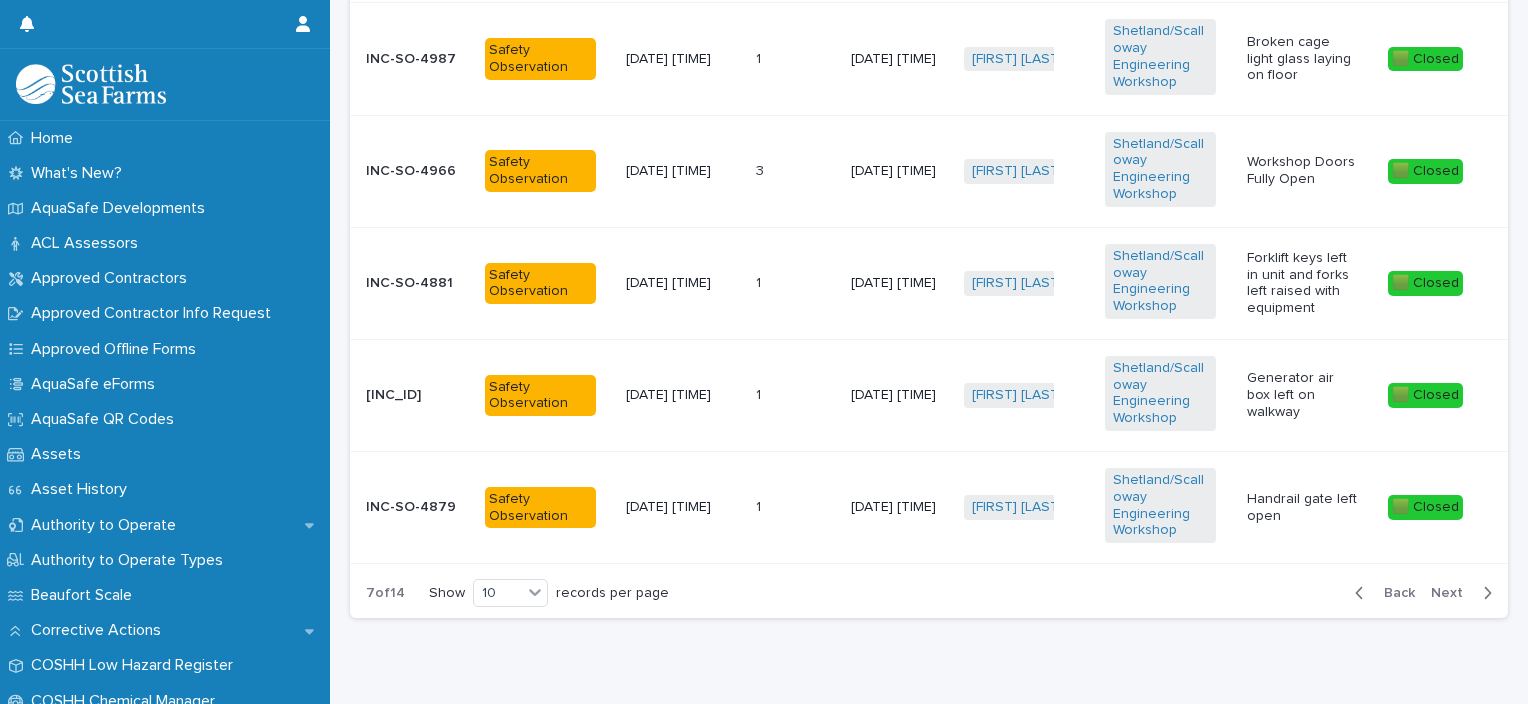 scroll, scrollTop: 1380, scrollLeft: 0, axis: vertical 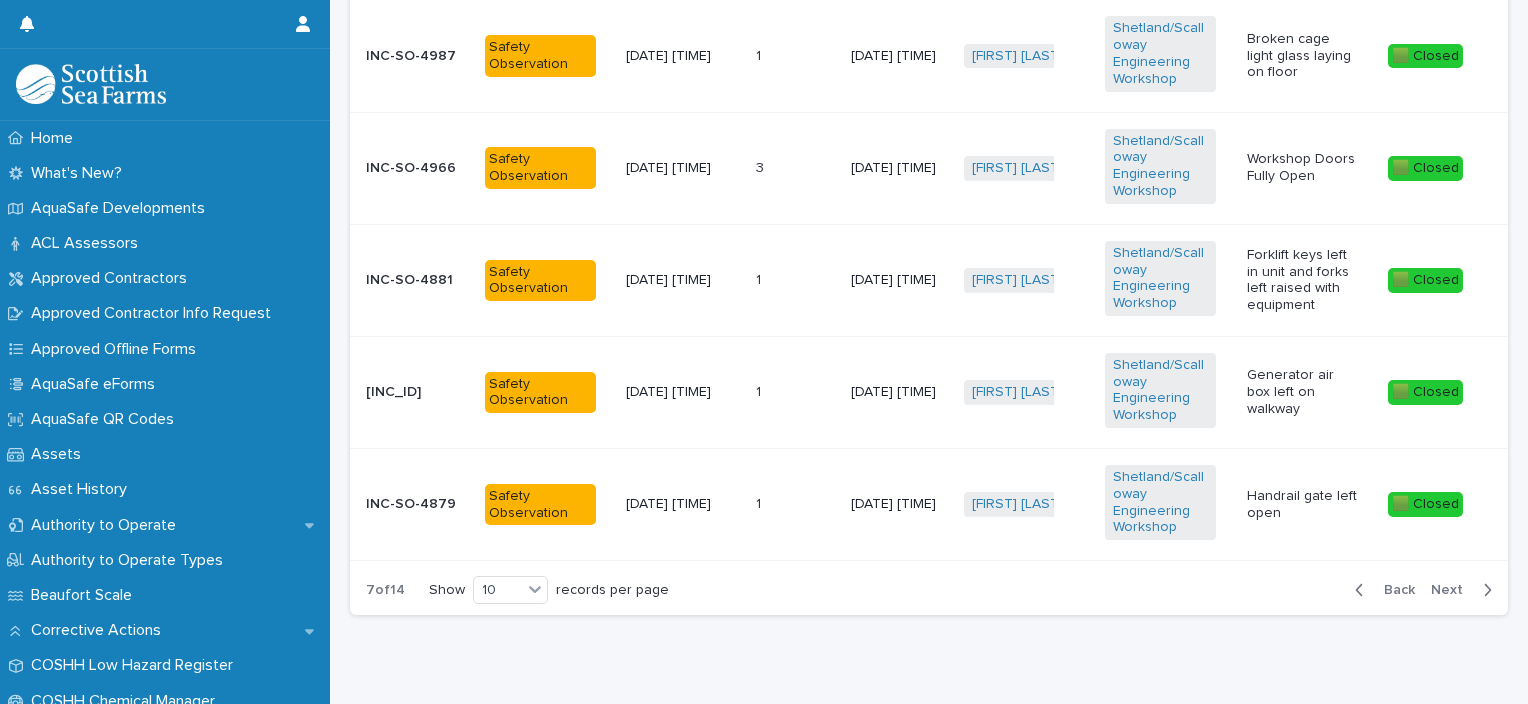 click on "Handrail gate left open" at bounding box center (1302, 503) 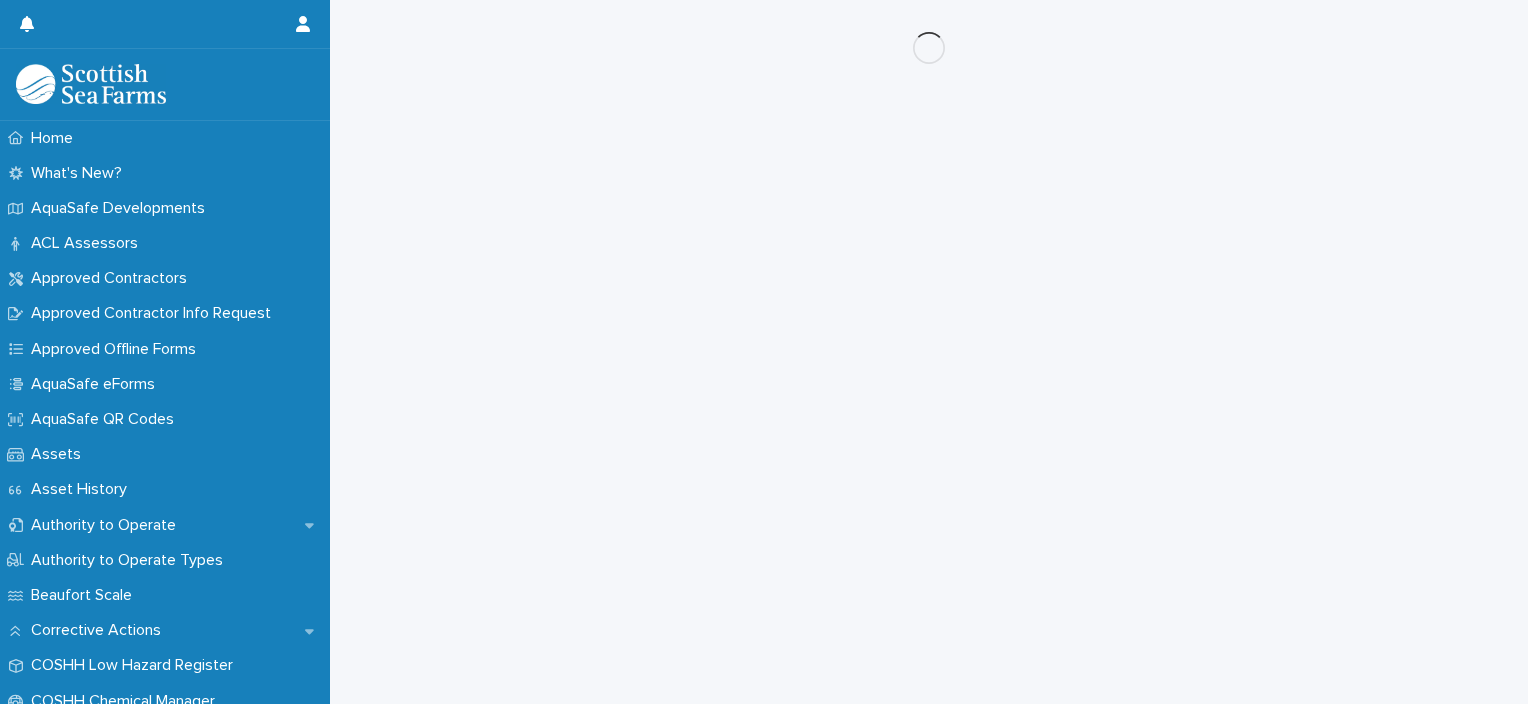 scroll, scrollTop: 0, scrollLeft: 0, axis: both 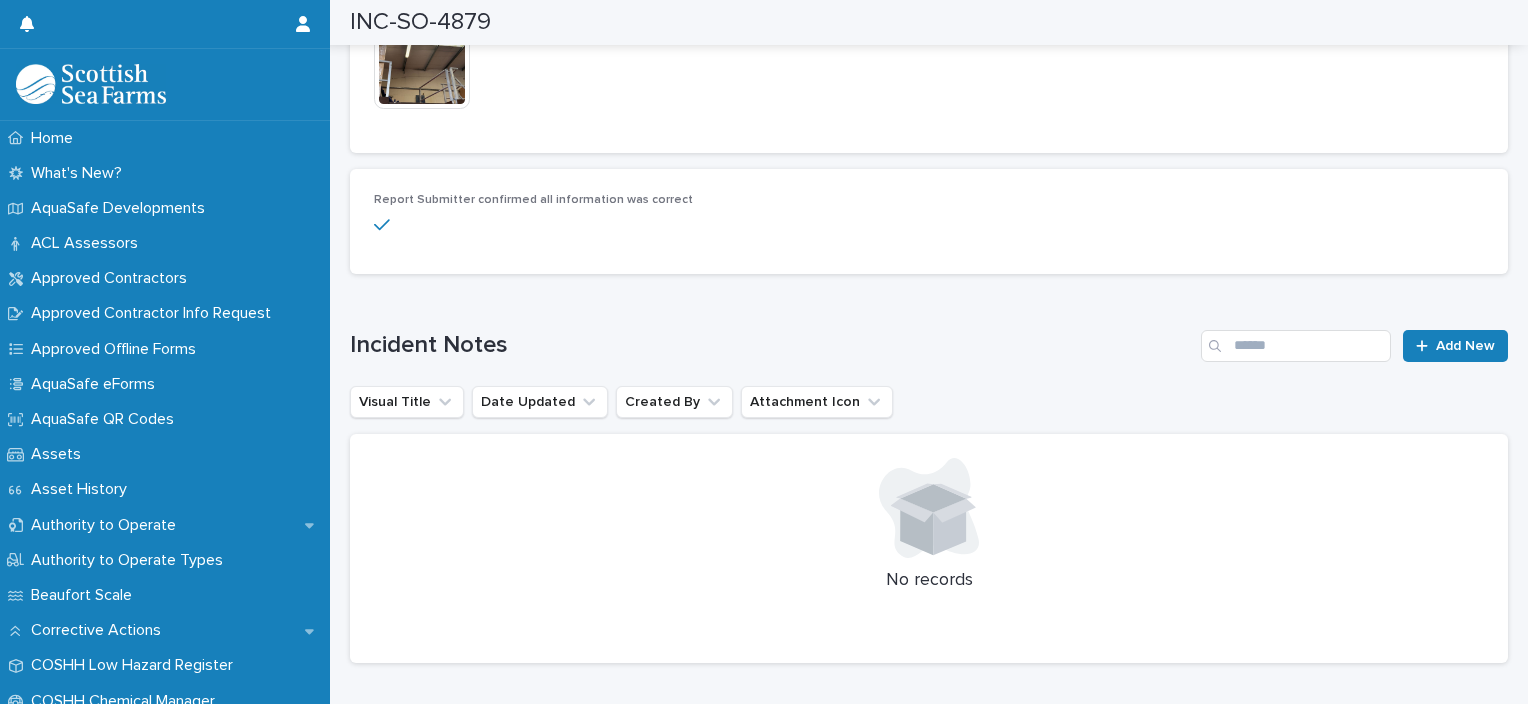 click at bounding box center (422, 61) 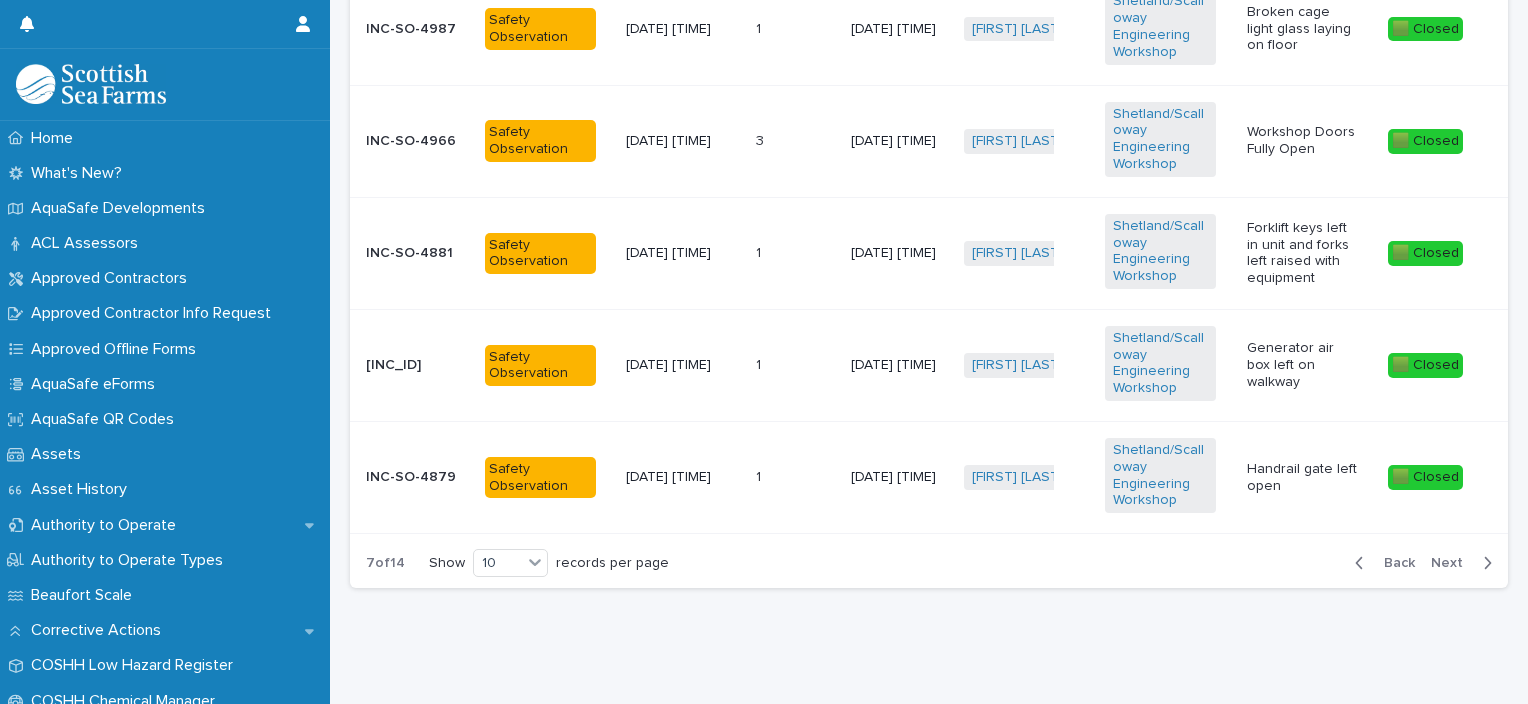 scroll, scrollTop: 15, scrollLeft: 0, axis: vertical 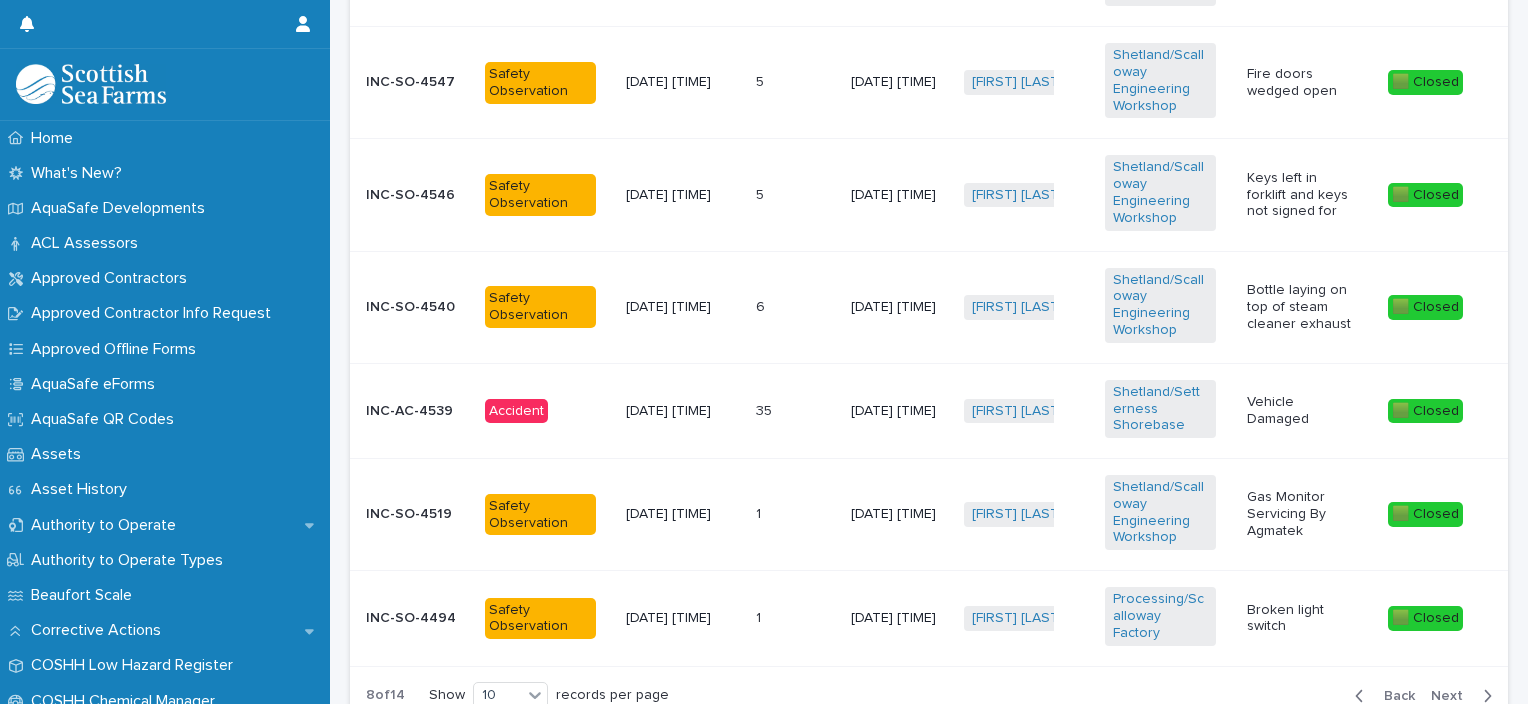 click on "Vehicle Damaged" at bounding box center (1309, 410) 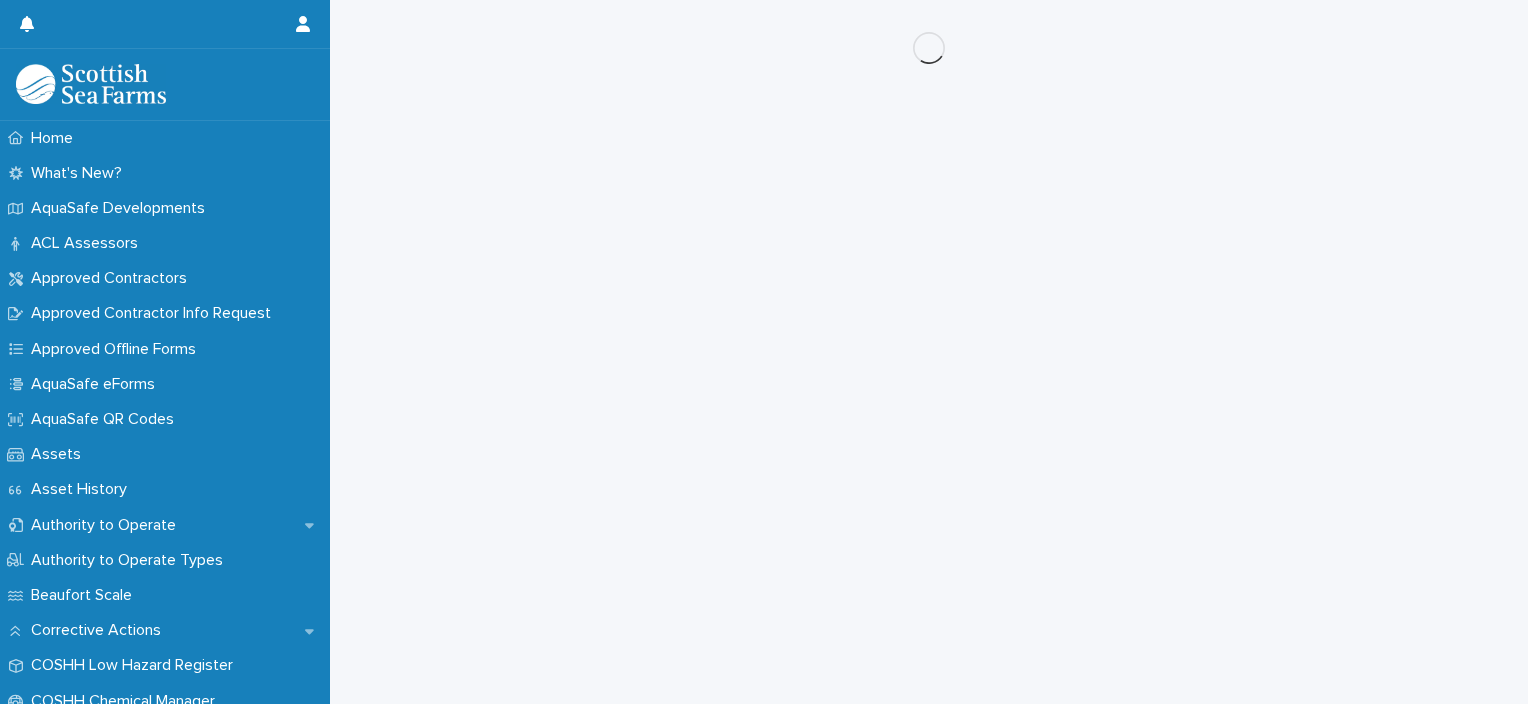 scroll, scrollTop: 0, scrollLeft: 0, axis: both 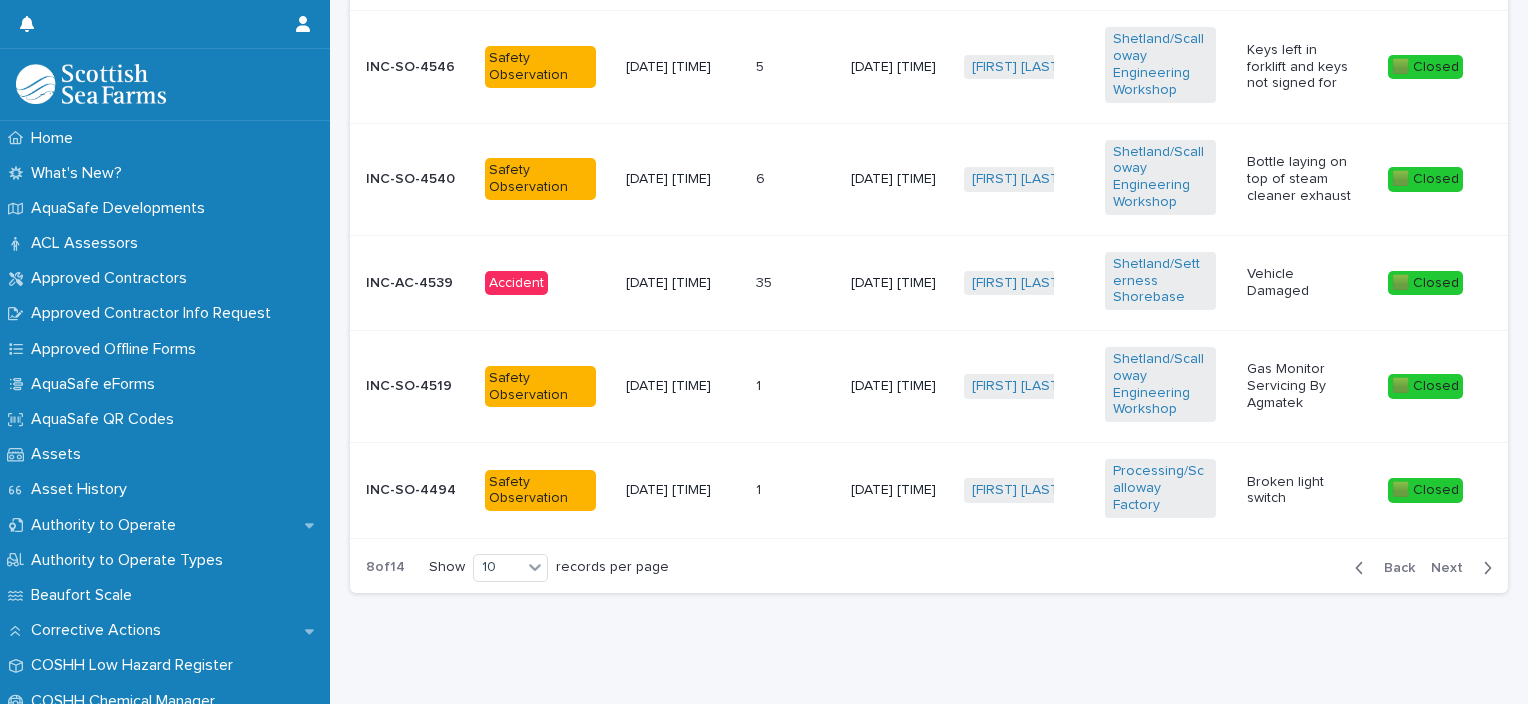 click on "Next" at bounding box center (1453, 568) 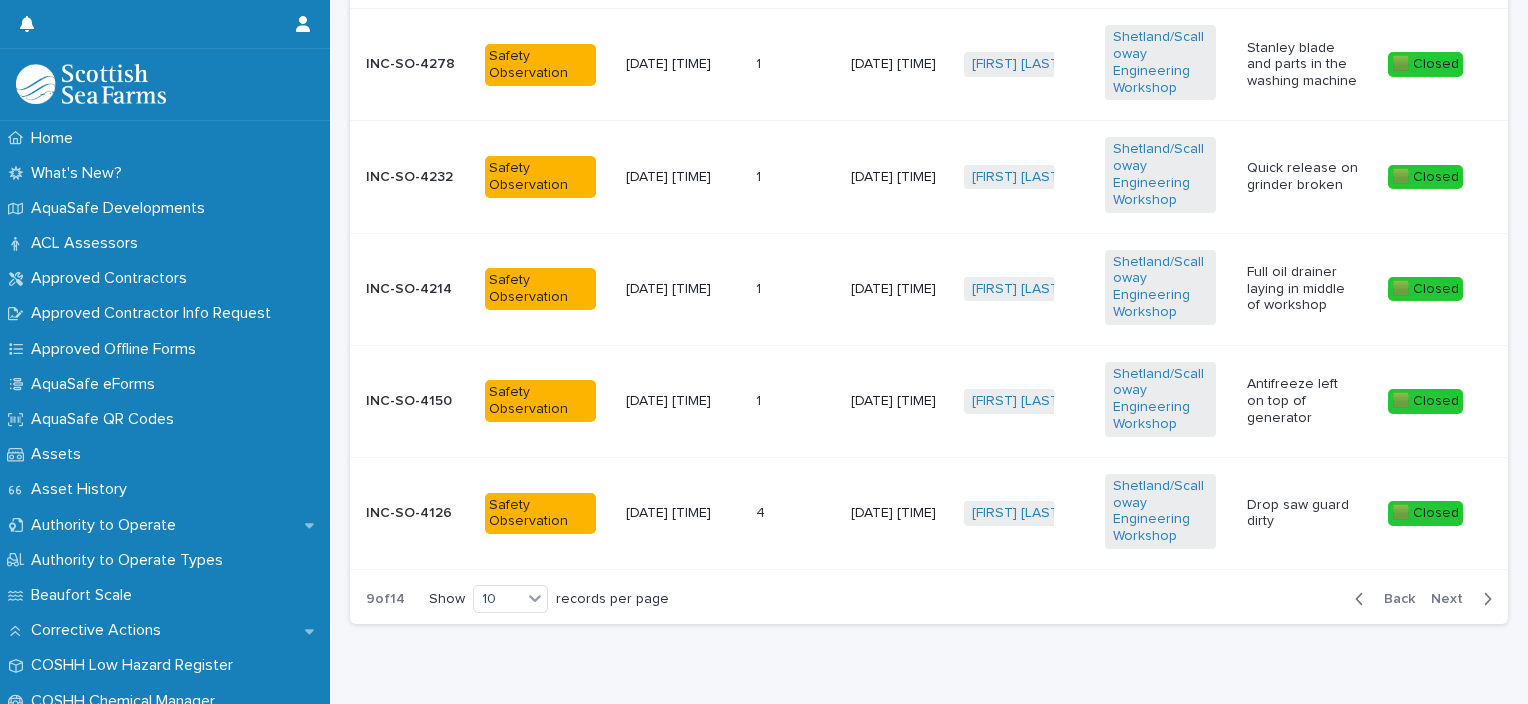 scroll, scrollTop: 1396, scrollLeft: 0, axis: vertical 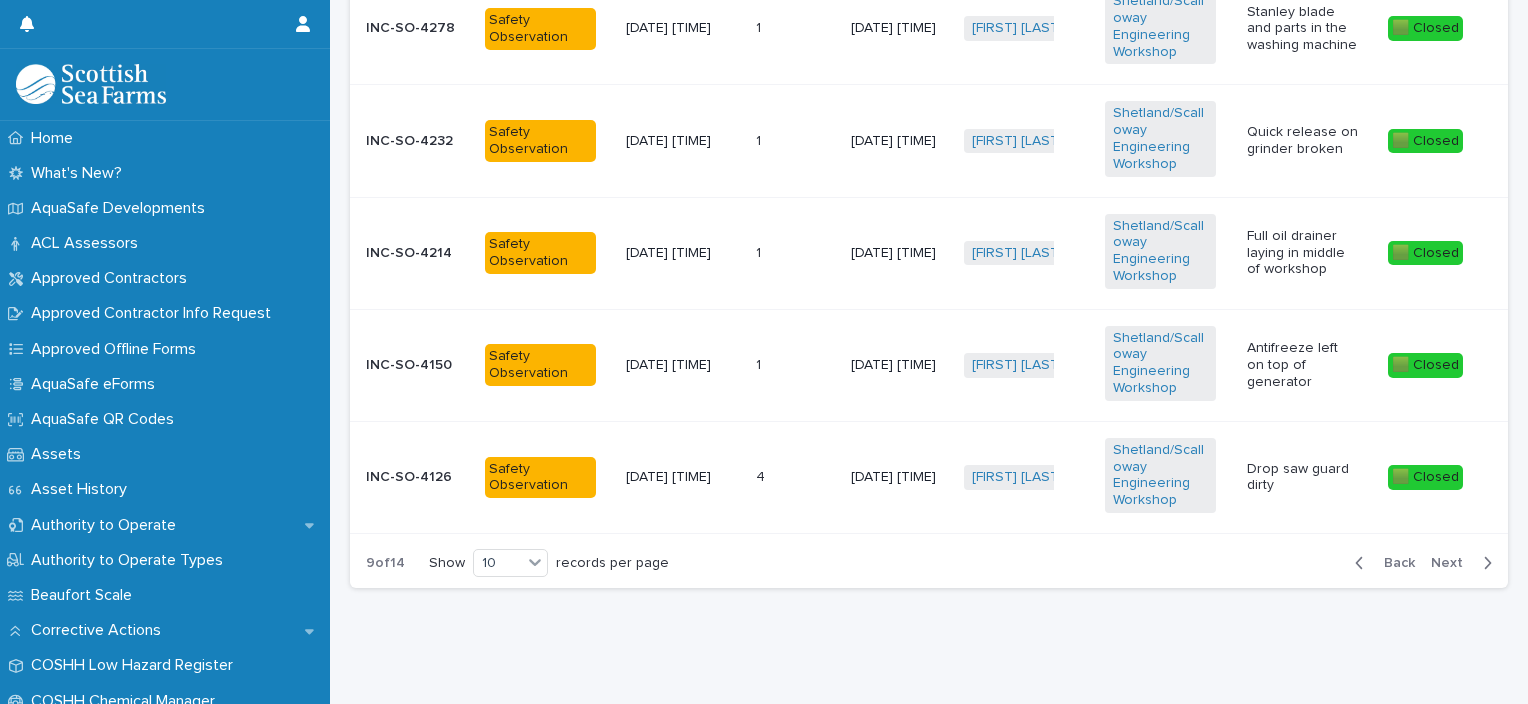 click on "Next" at bounding box center [1453, 563] 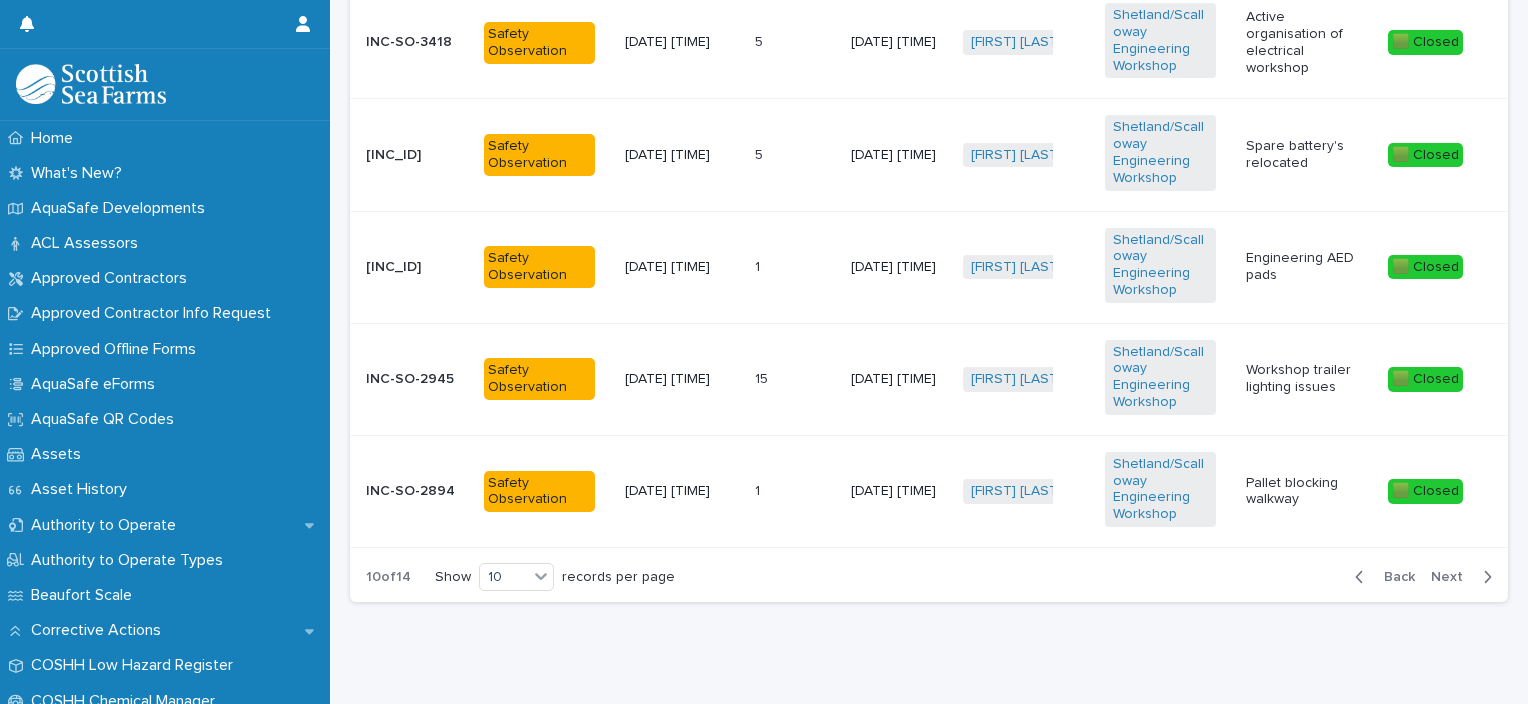 scroll, scrollTop: 1408, scrollLeft: 0, axis: vertical 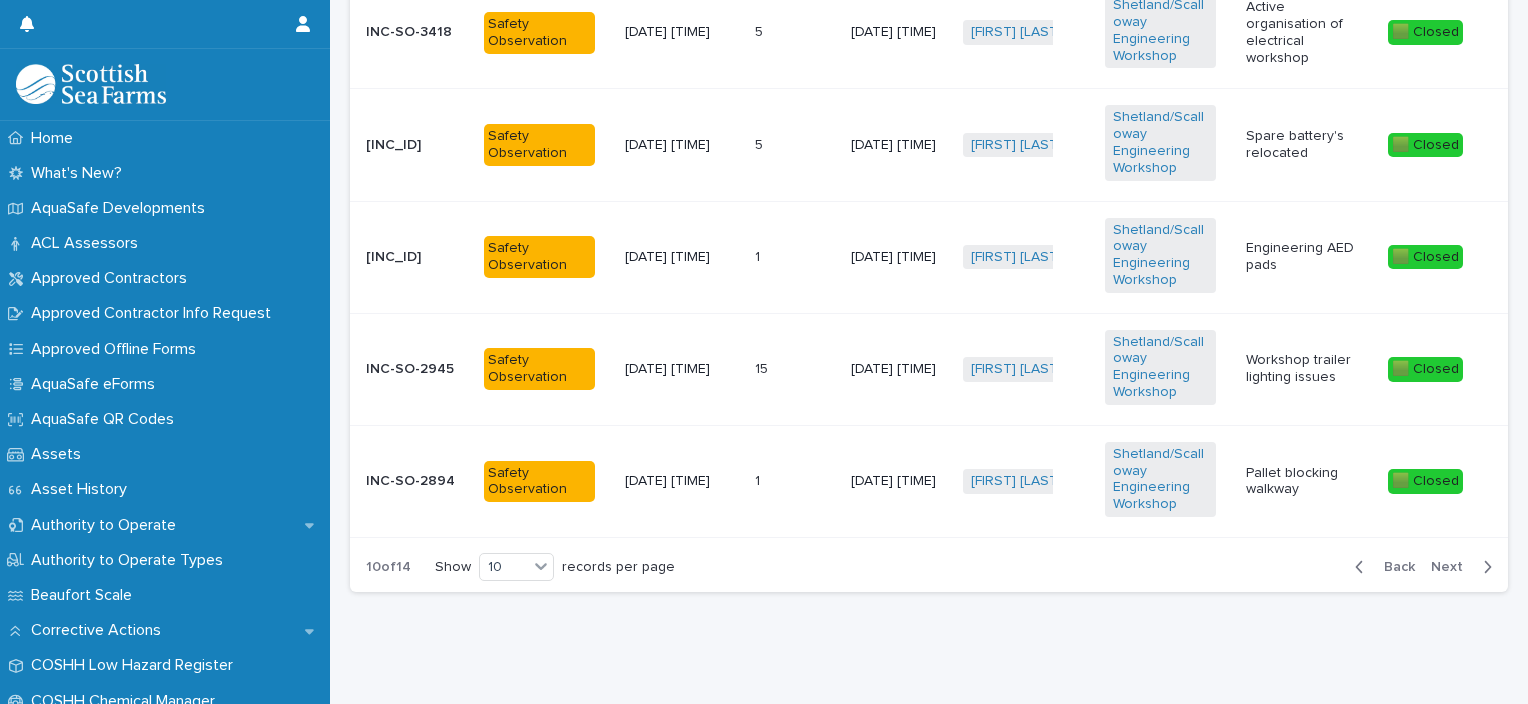 click on "Next" at bounding box center [1453, 567] 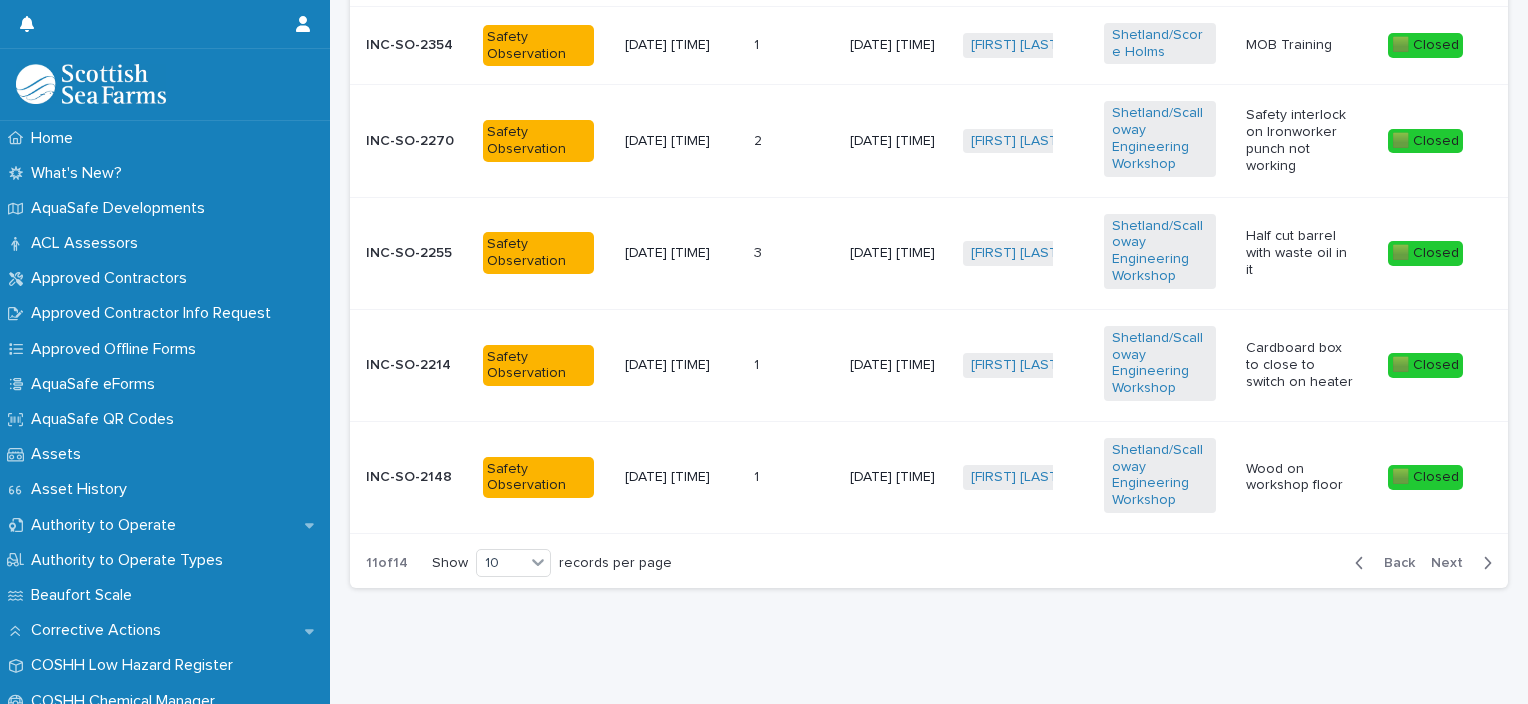 scroll, scrollTop: 1352, scrollLeft: 0, axis: vertical 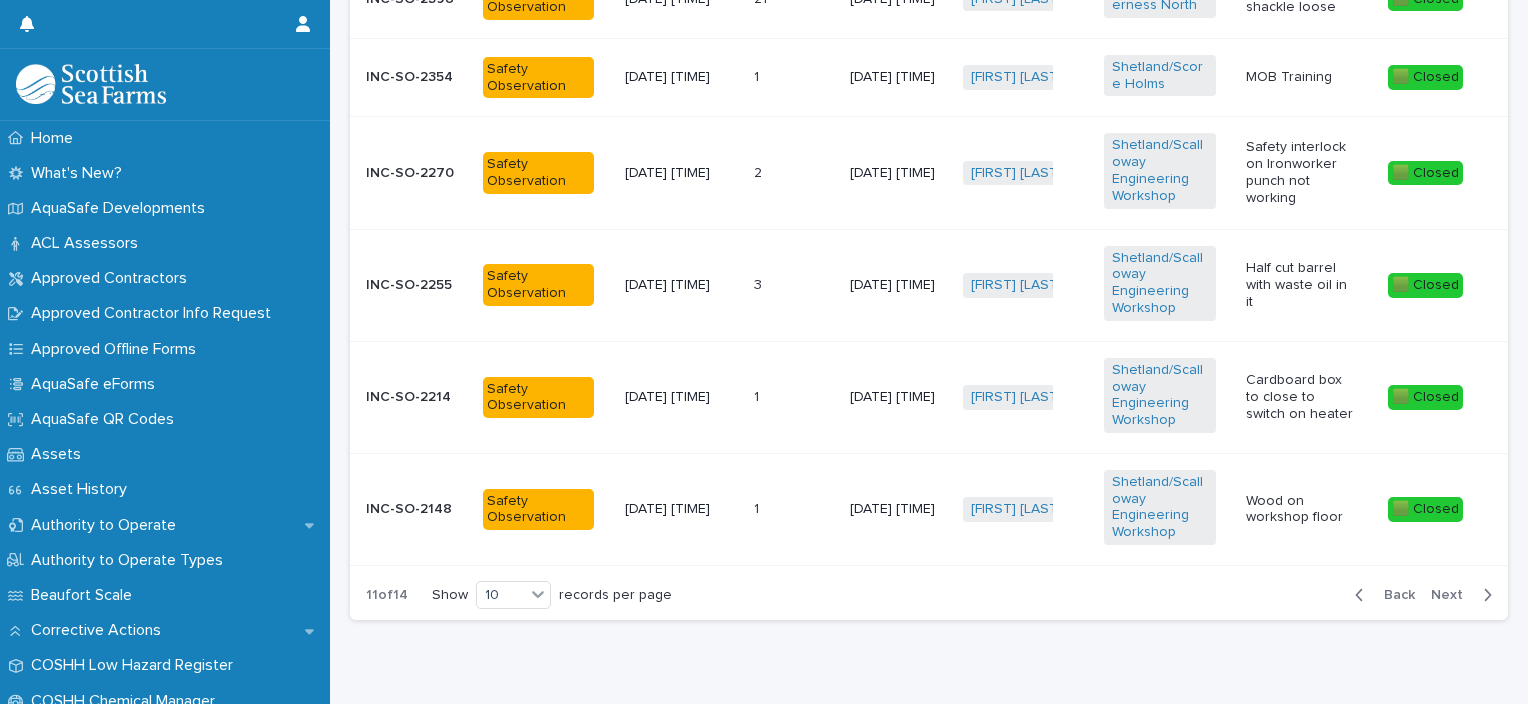 click on "Next" at bounding box center [1453, 595] 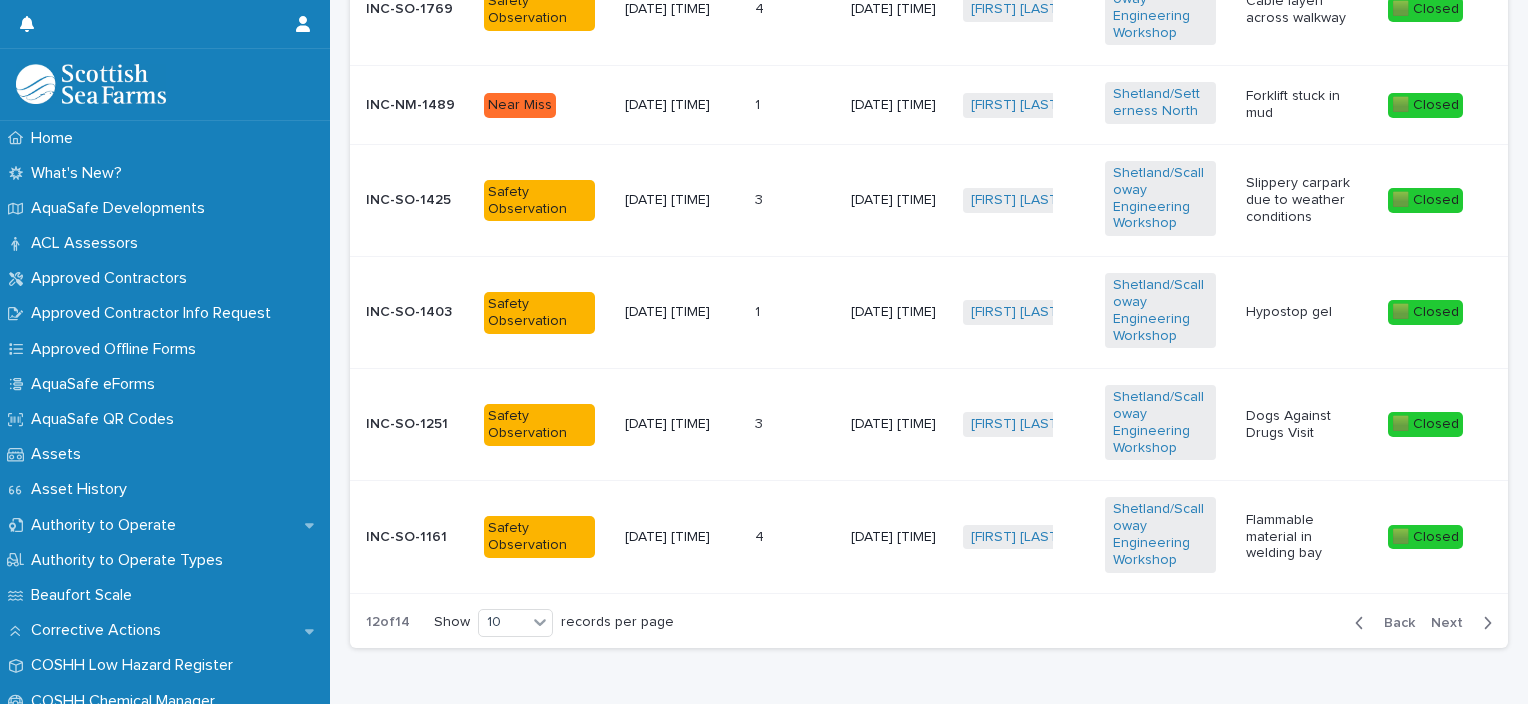 scroll, scrollTop: 1386, scrollLeft: 0, axis: vertical 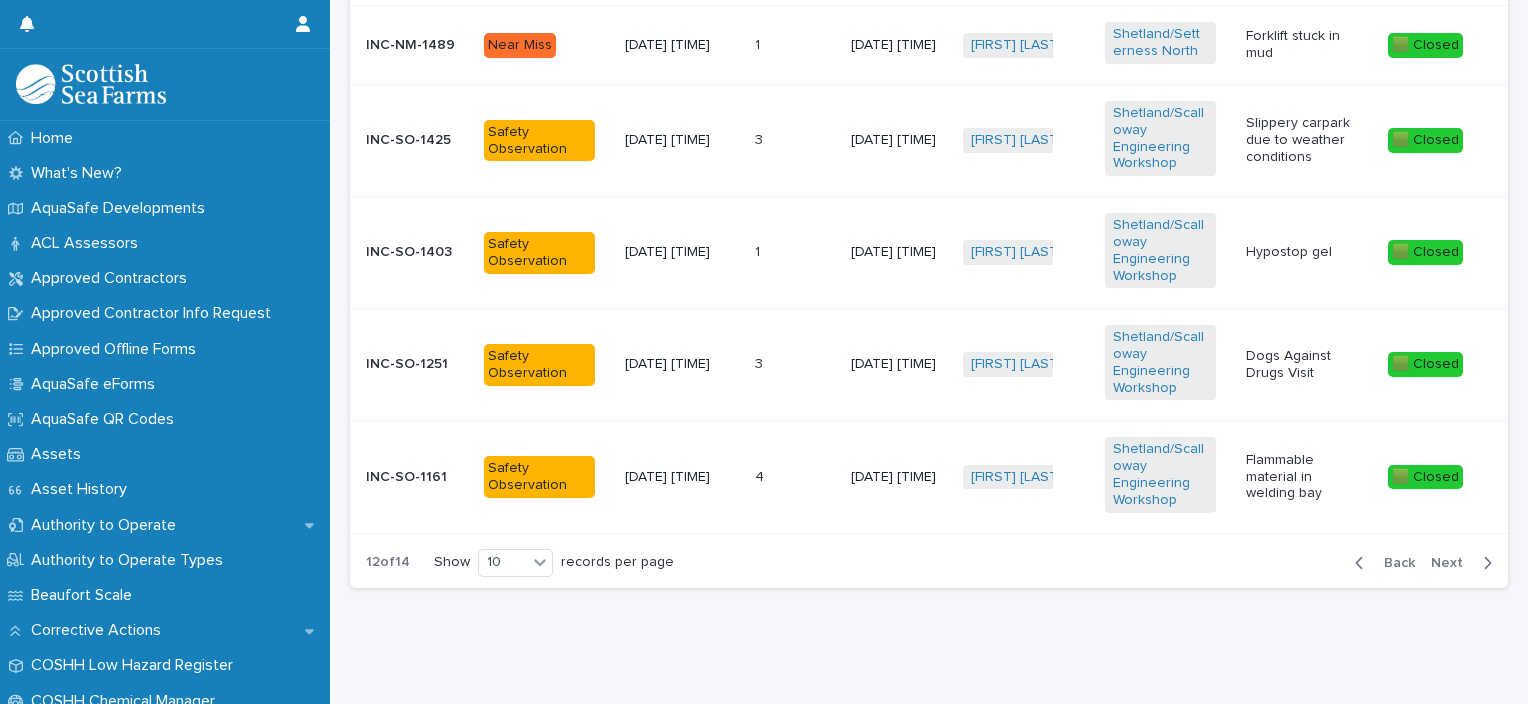 click on "Next" at bounding box center [1453, 563] 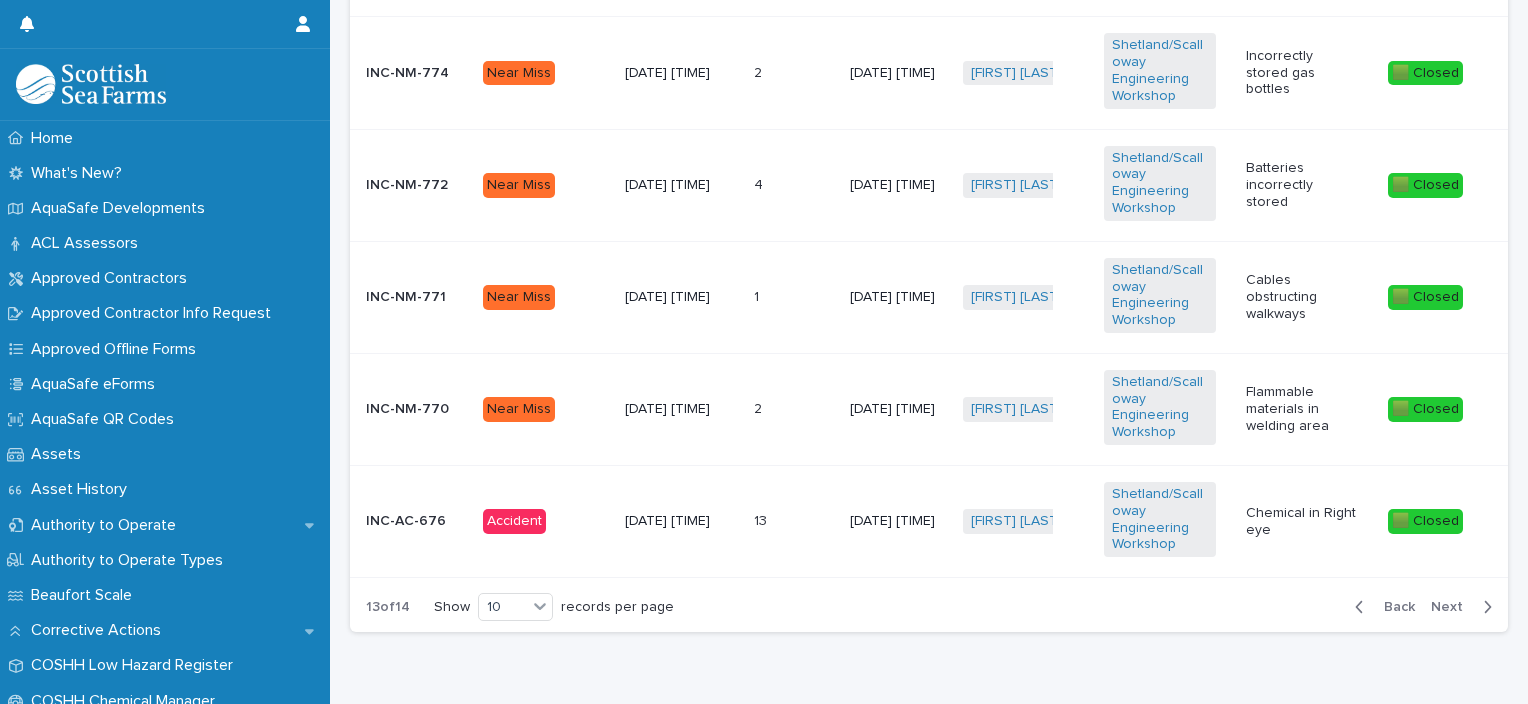 scroll, scrollTop: 1386, scrollLeft: 0, axis: vertical 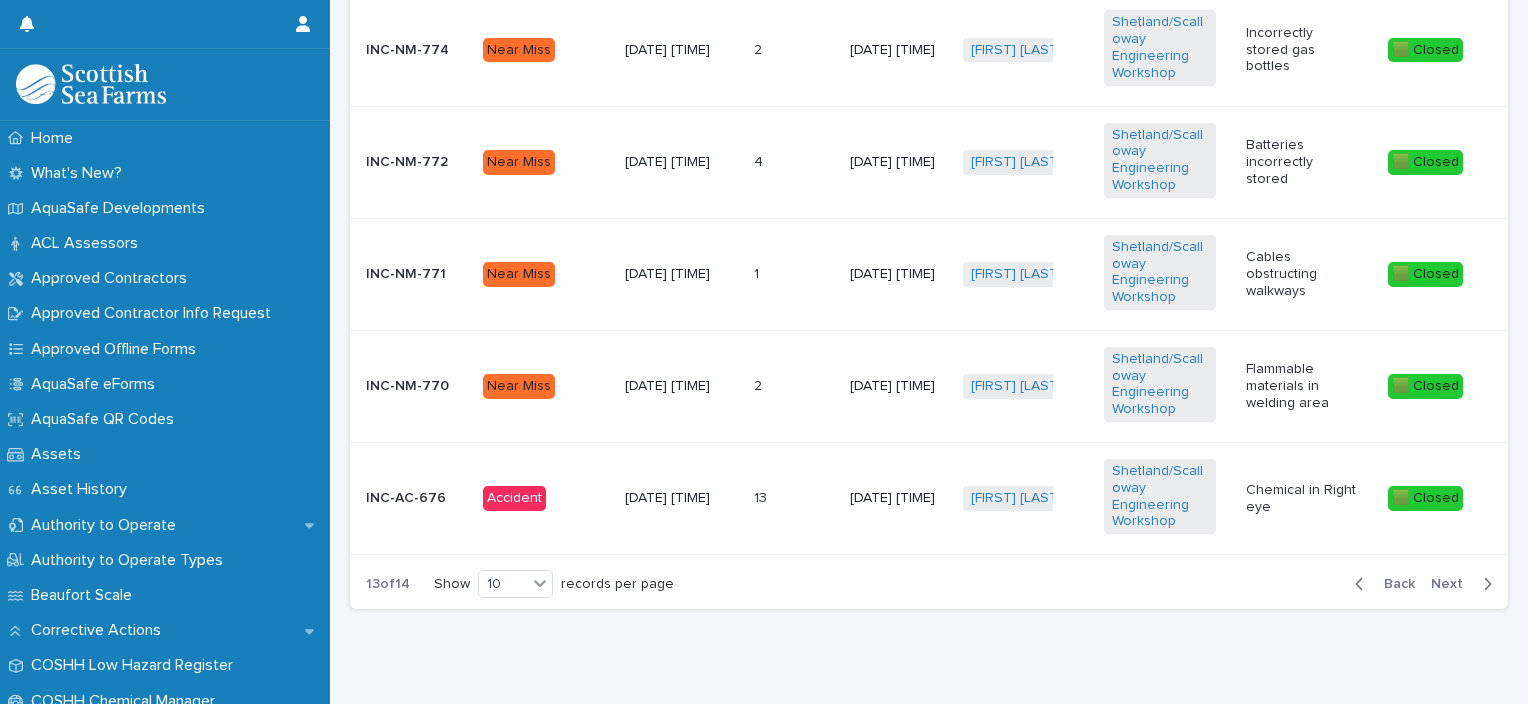 click on "Next" at bounding box center (1453, 584) 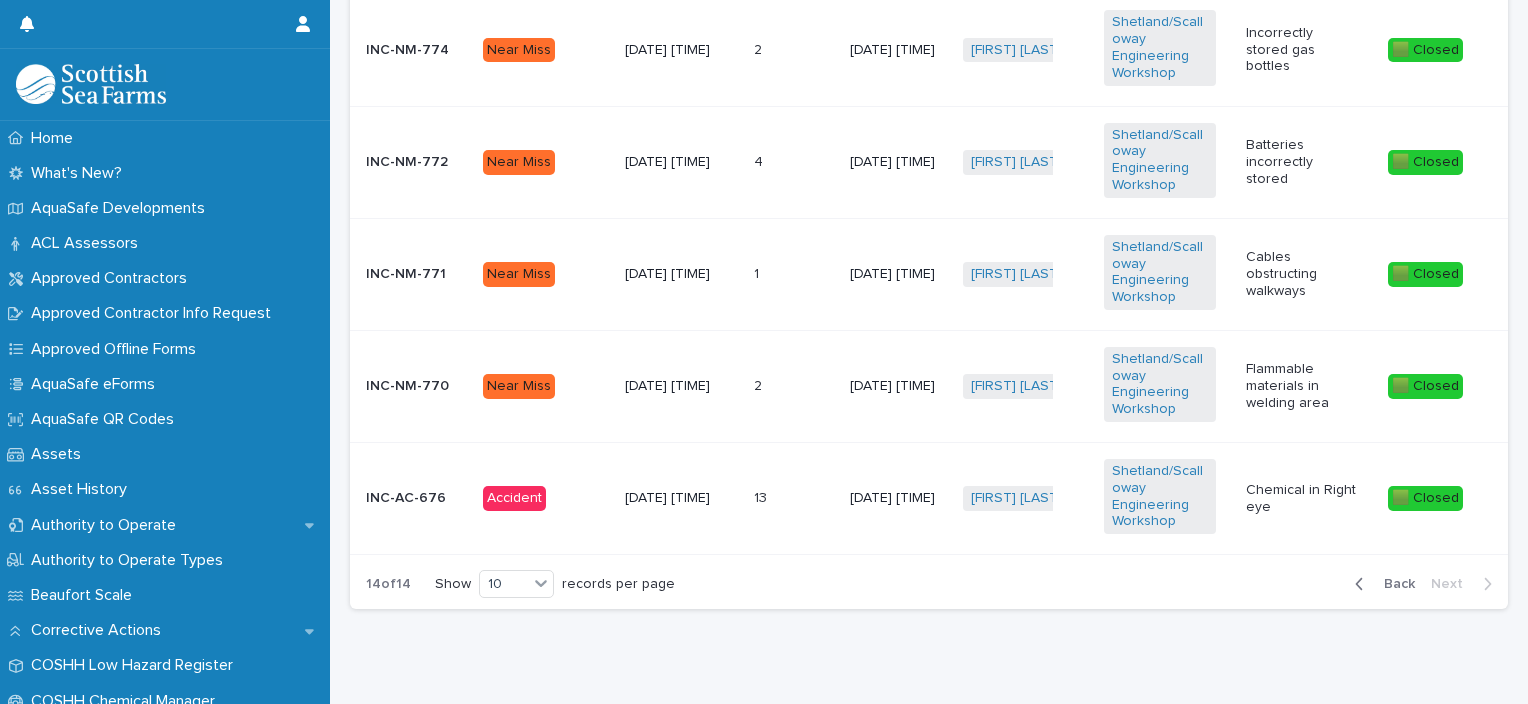 scroll, scrollTop: 1162, scrollLeft: 0, axis: vertical 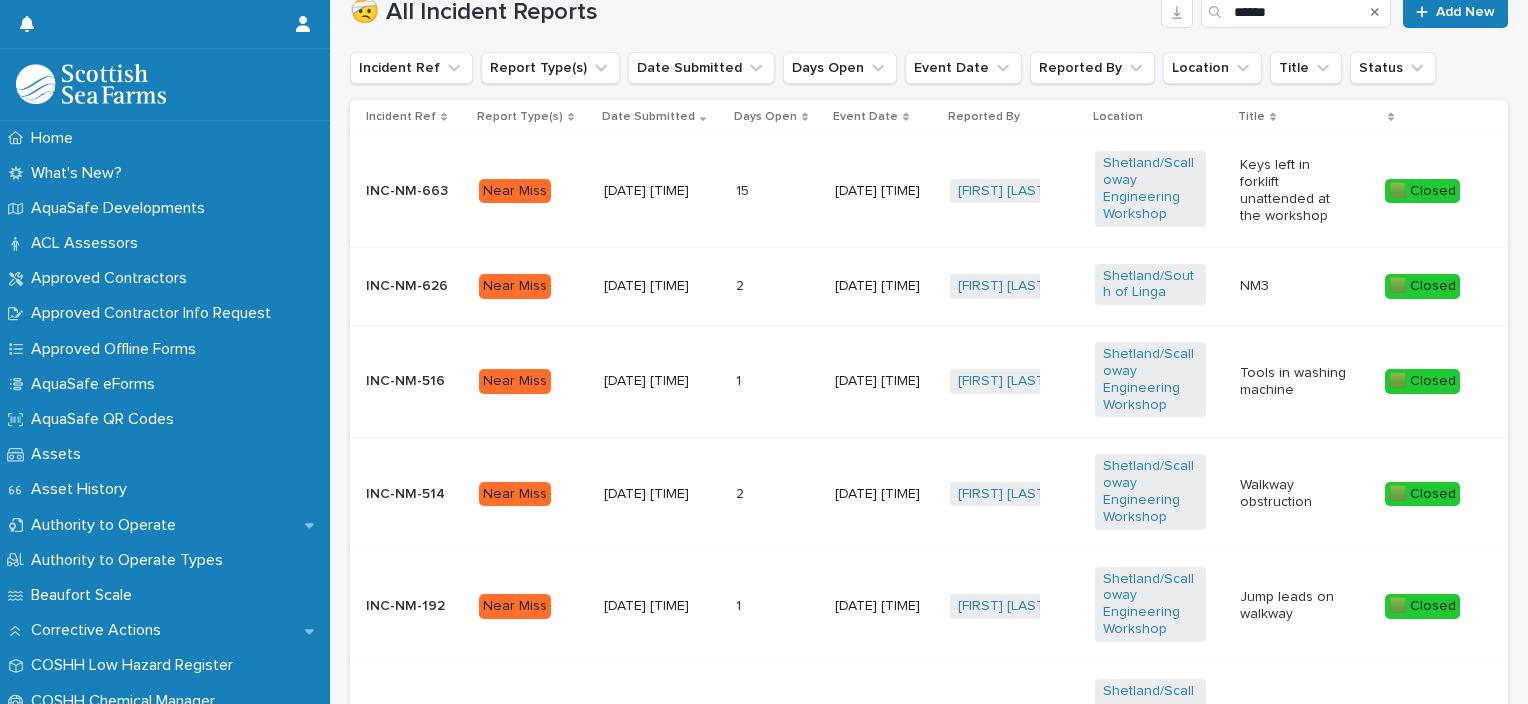 click on "Tools in washing machine" at bounding box center (1295, 382) 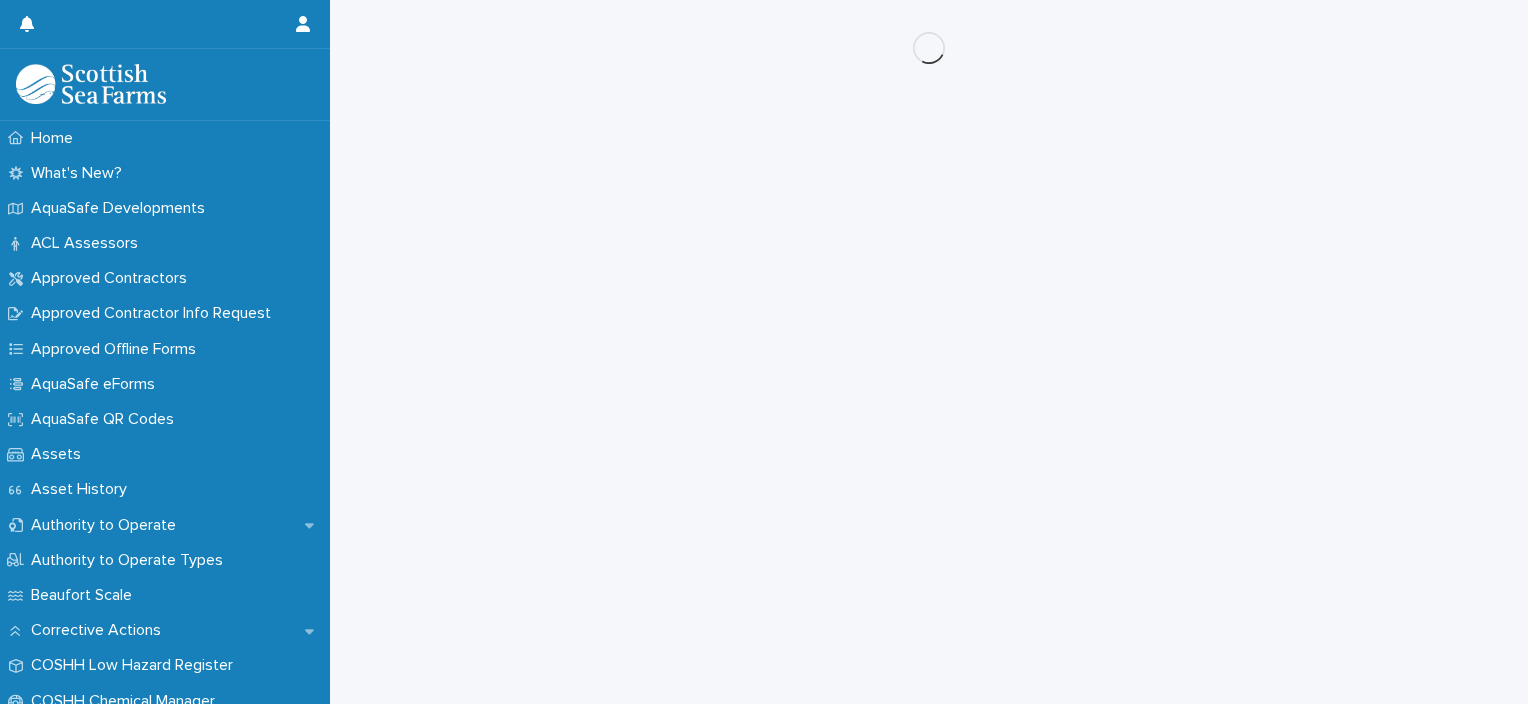 scroll, scrollTop: 0, scrollLeft: 0, axis: both 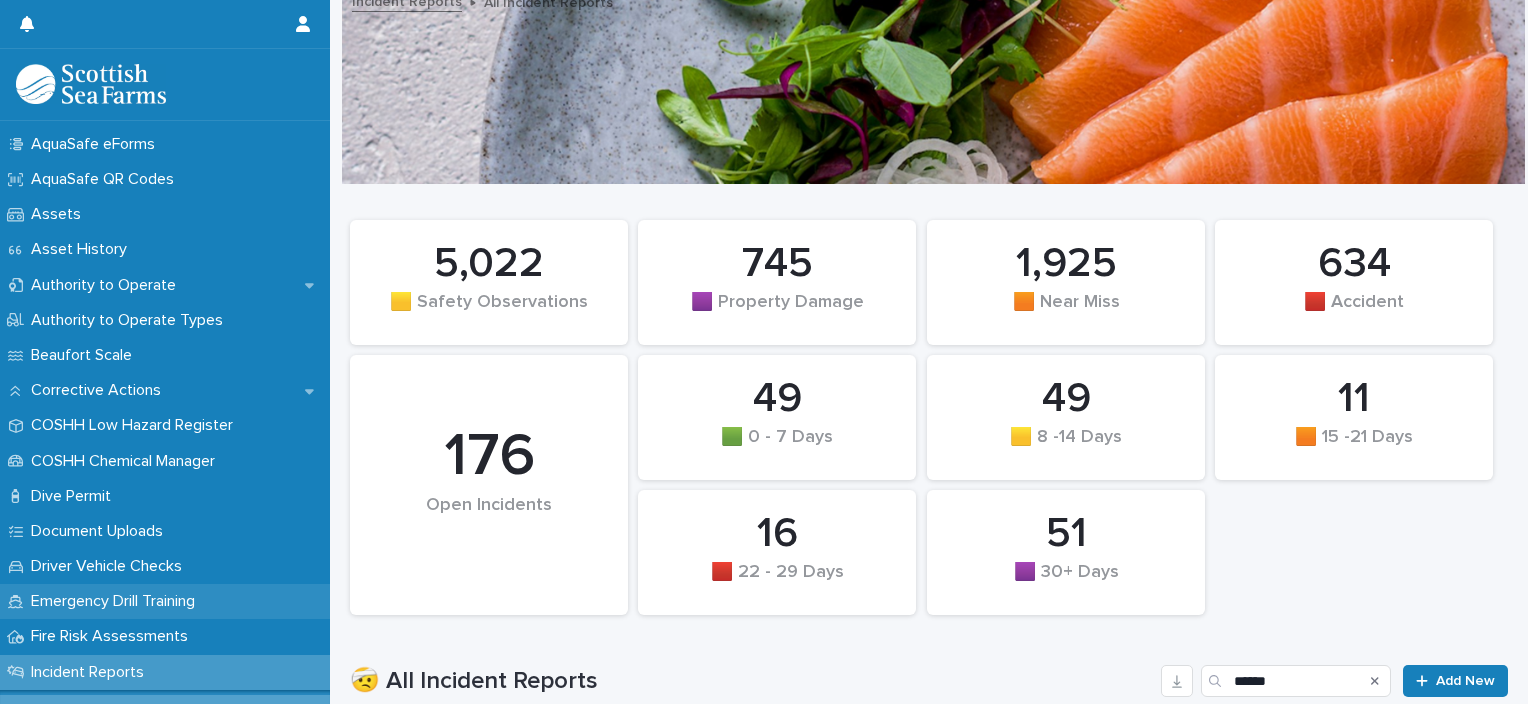 click on "Emergency Drill Training" at bounding box center (117, 601) 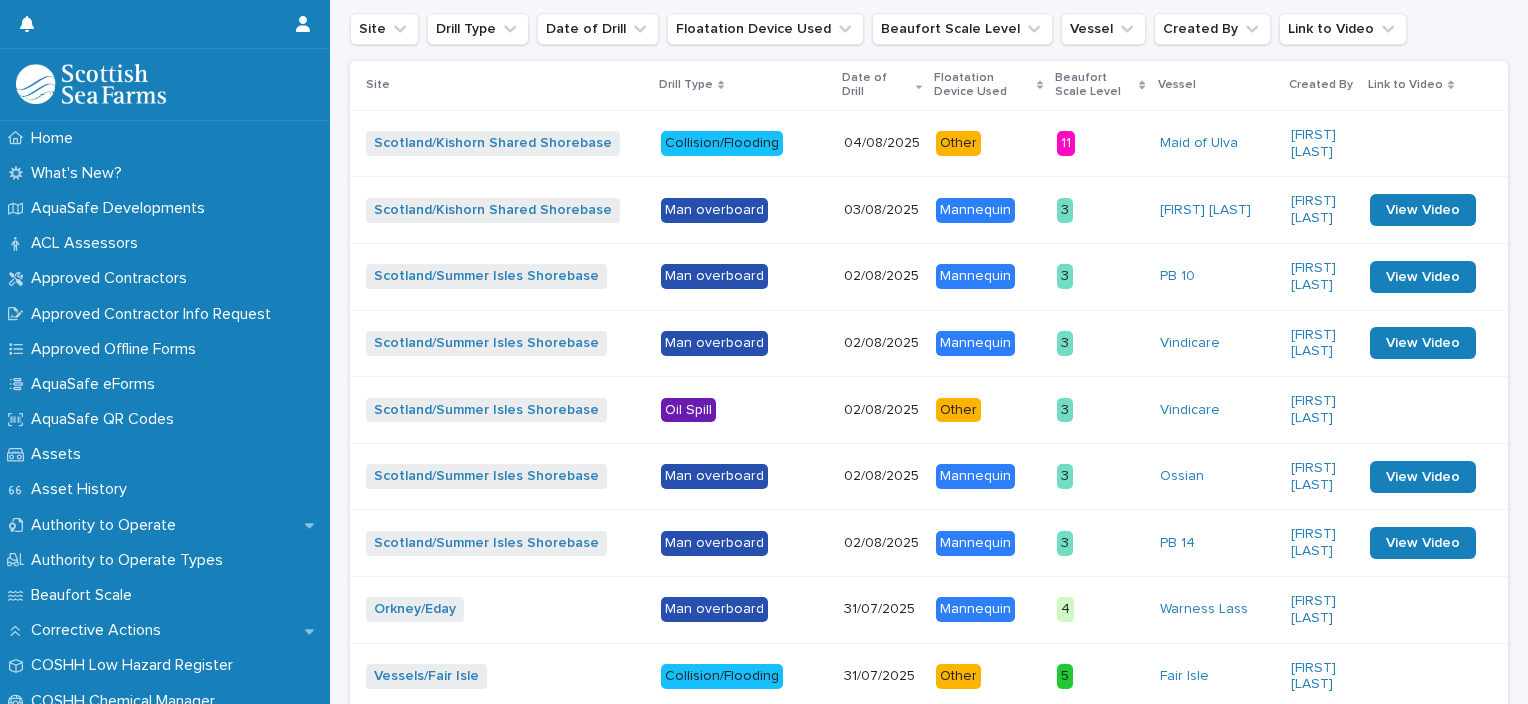 scroll, scrollTop: 581, scrollLeft: 0, axis: vertical 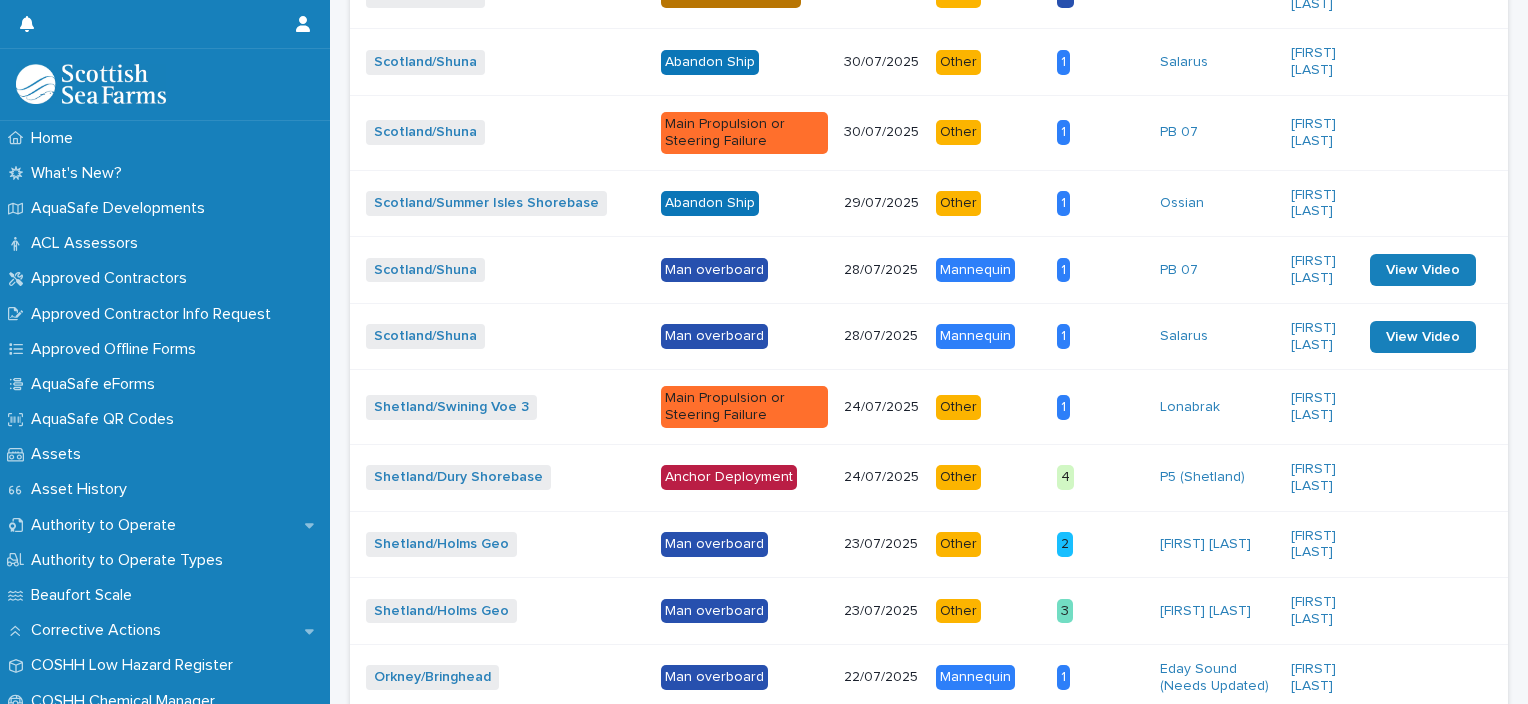 click at bounding box center (1423, 477) 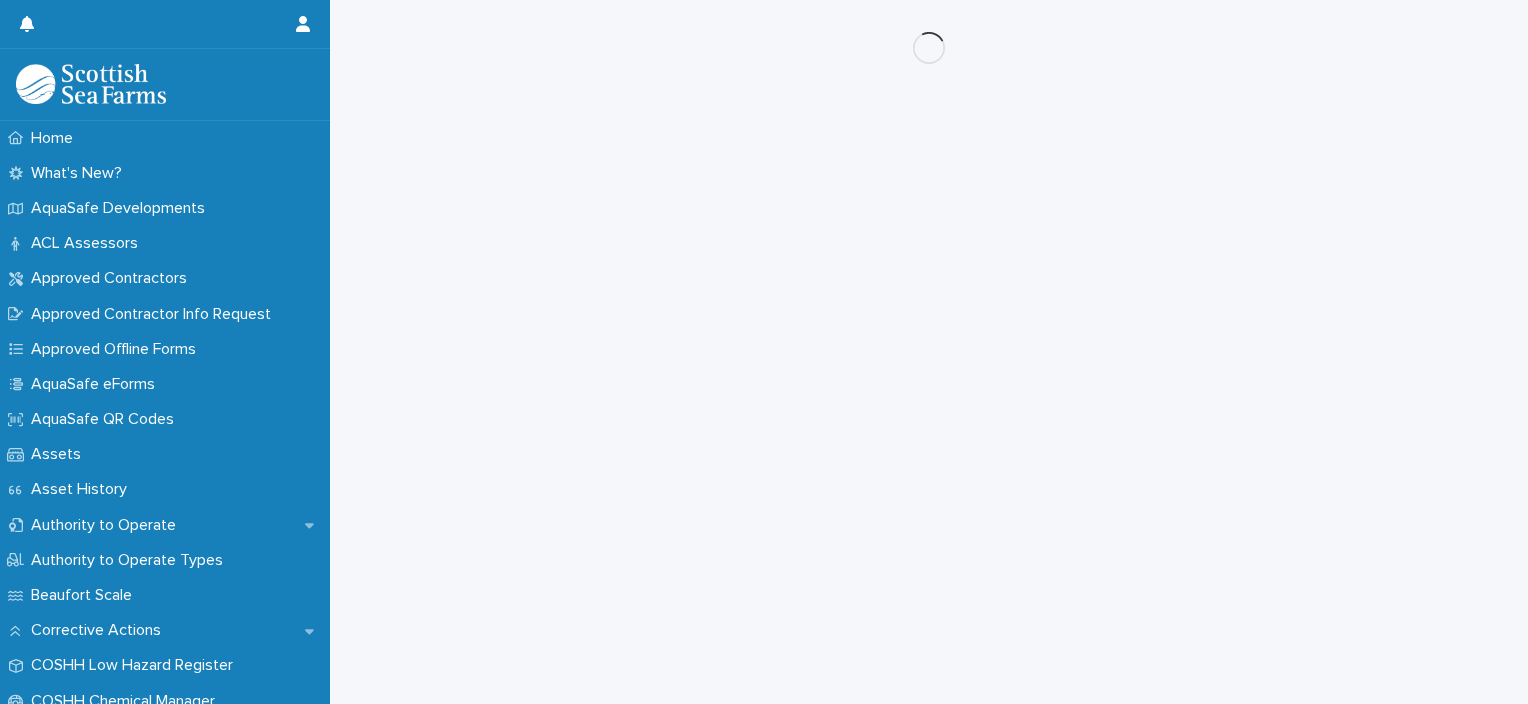scroll, scrollTop: 0, scrollLeft: 0, axis: both 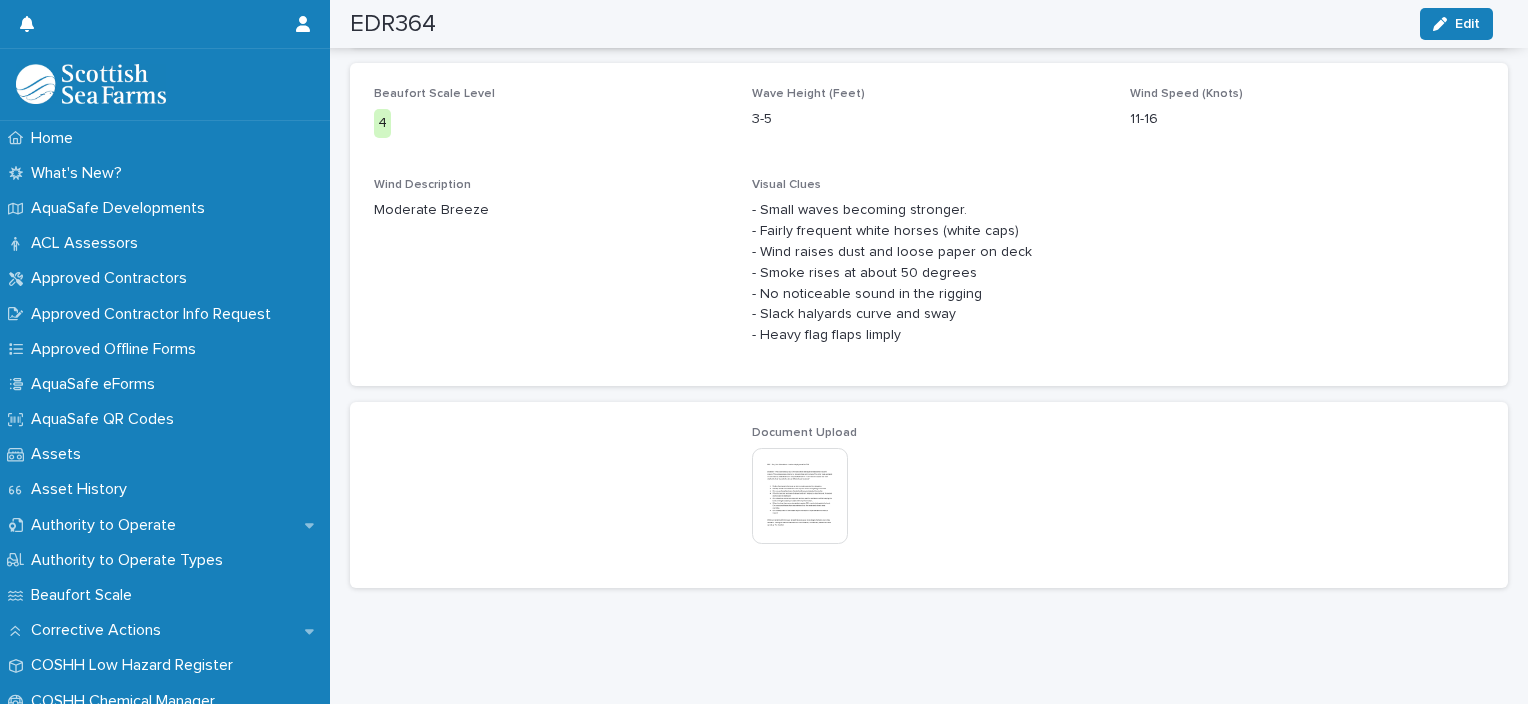 click at bounding box center [800, 496] 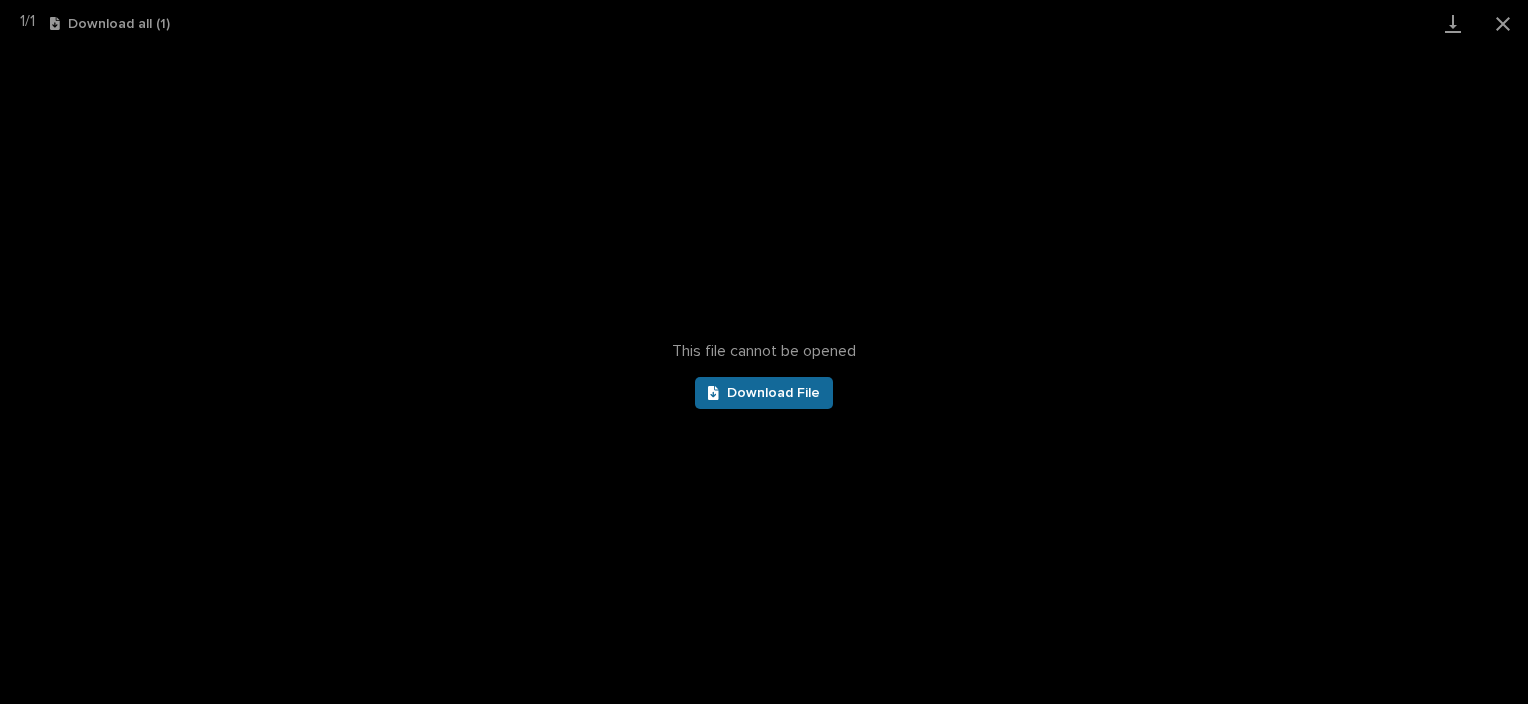 click on "Download File" at bounding box center [773, 393] 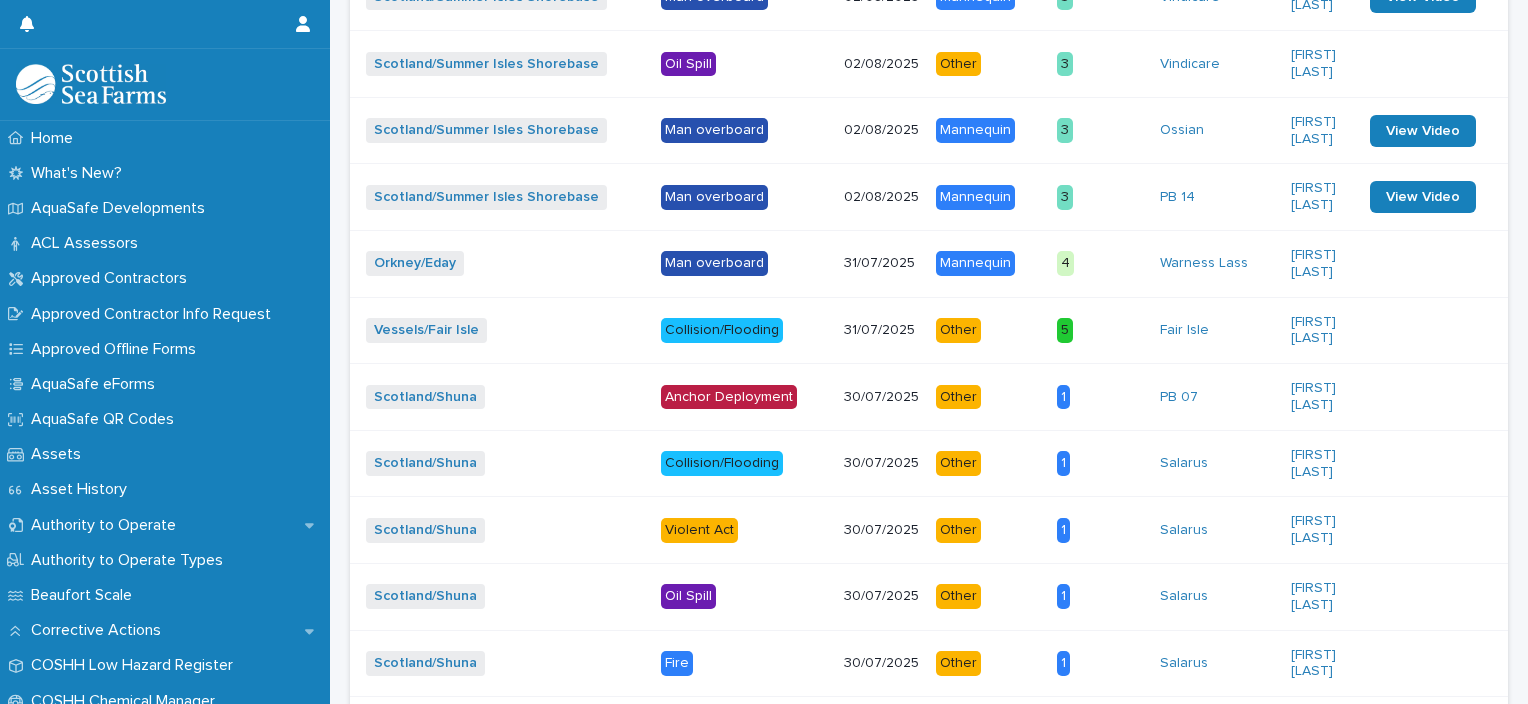 scroll, scrollTop: 0, scrollLeft: 0, axis: both 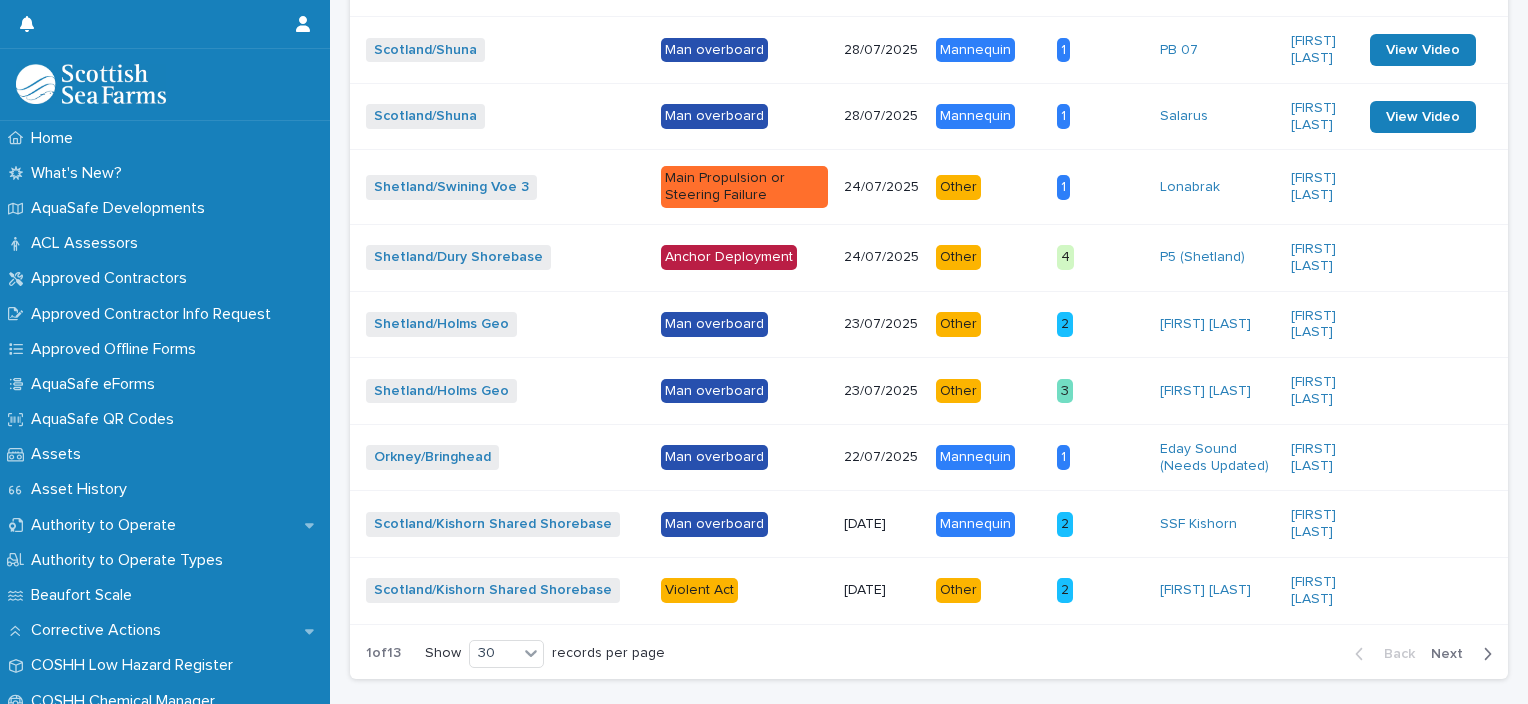 click on "Next" at bounding box center (1453, 654) 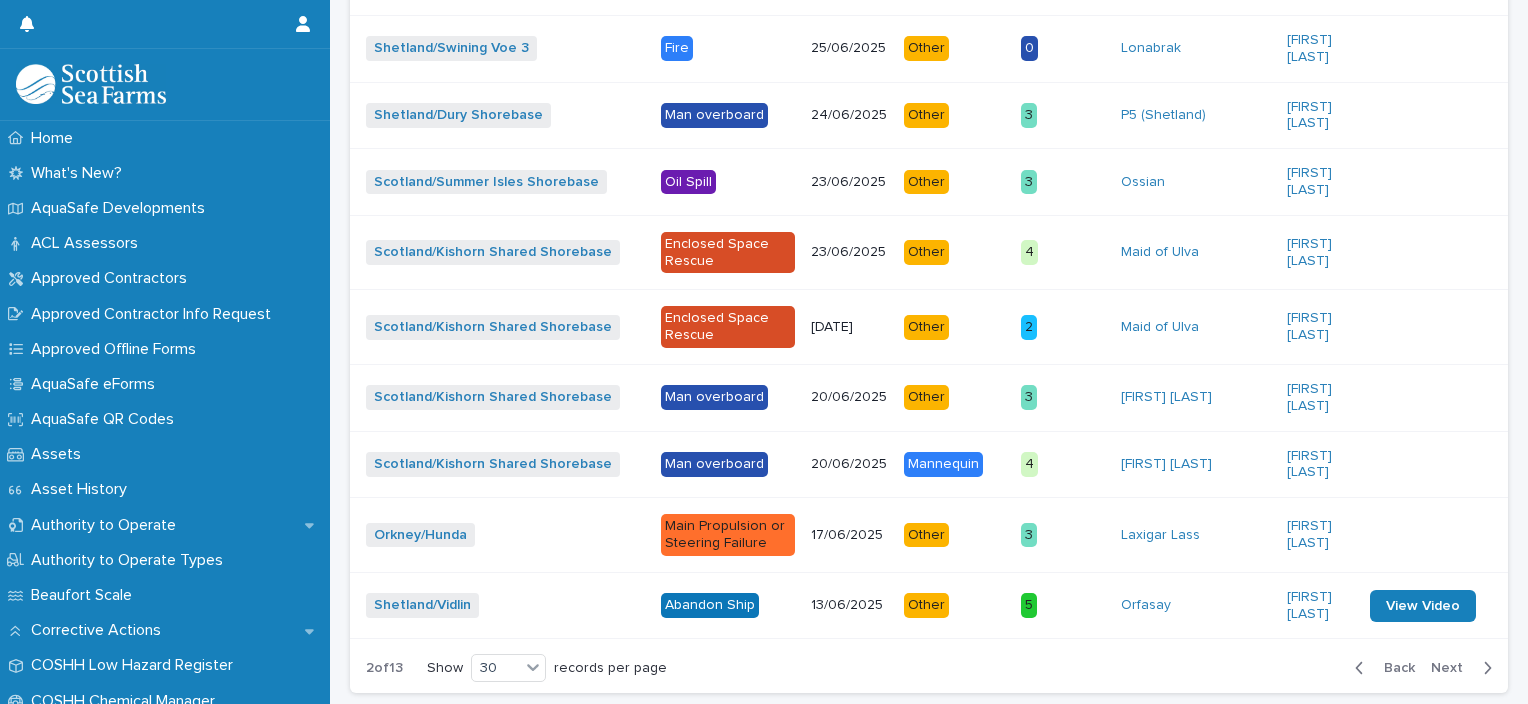 scroll, scrollTop: 2112, scrollLeft: 0, axis: vertical 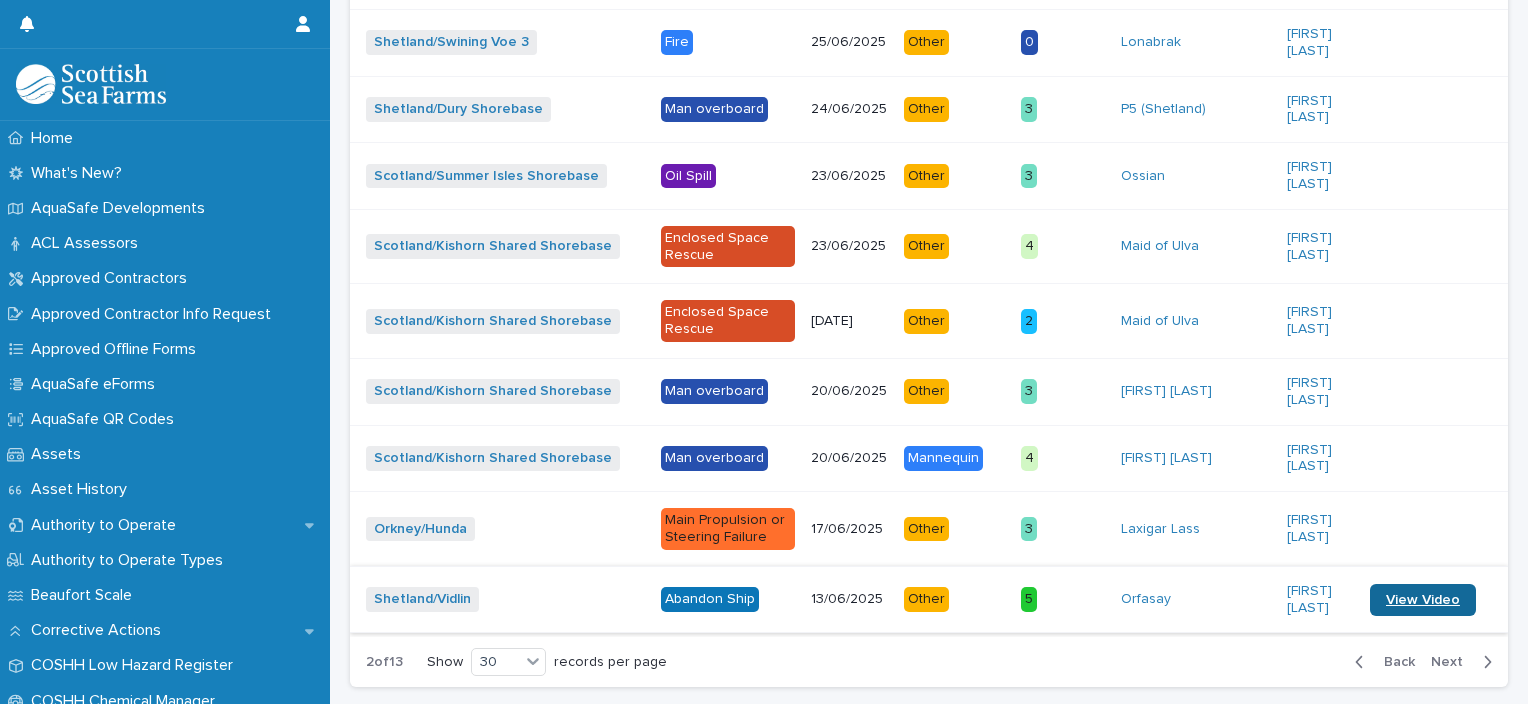click on "View Video" at bounding box center [1423, 600] 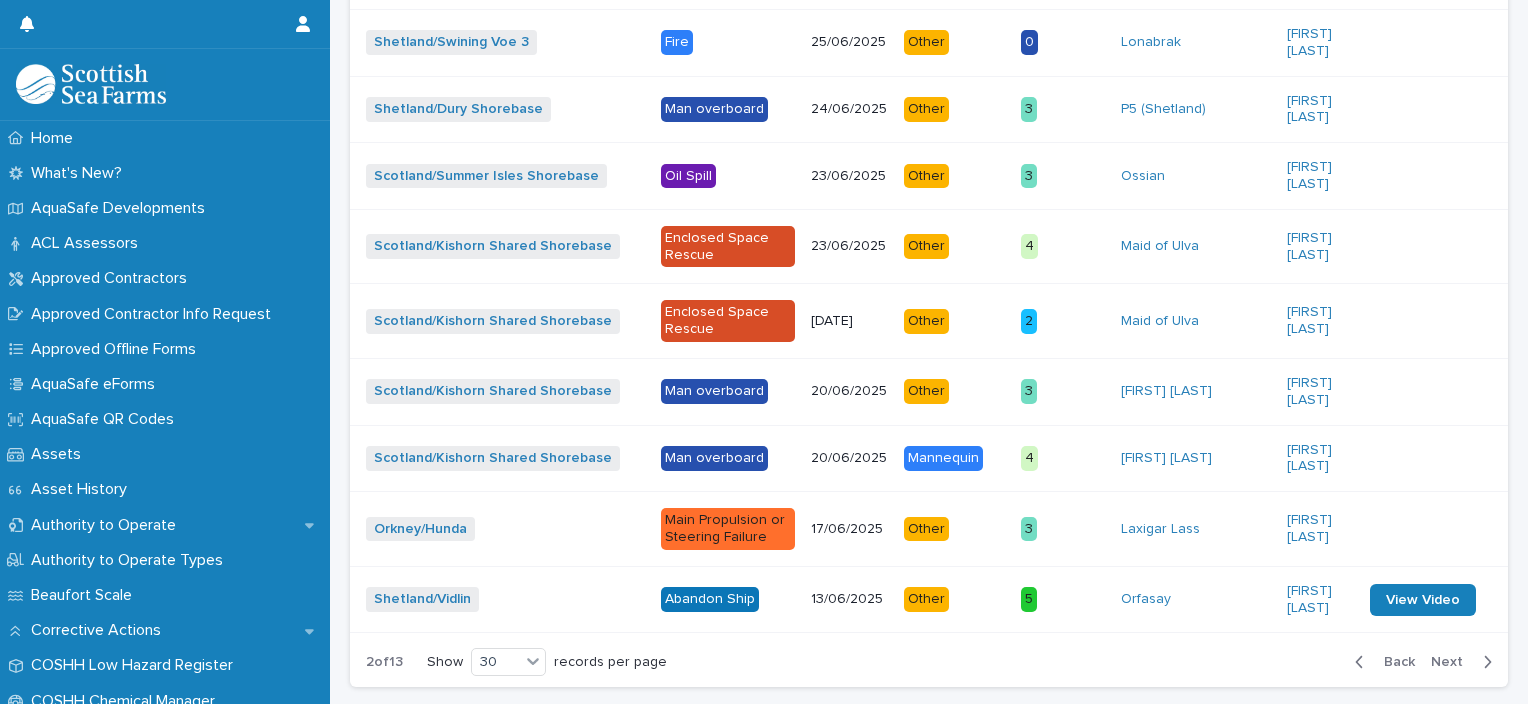 click on "Orfasay" at bounding box center (1196, 599) 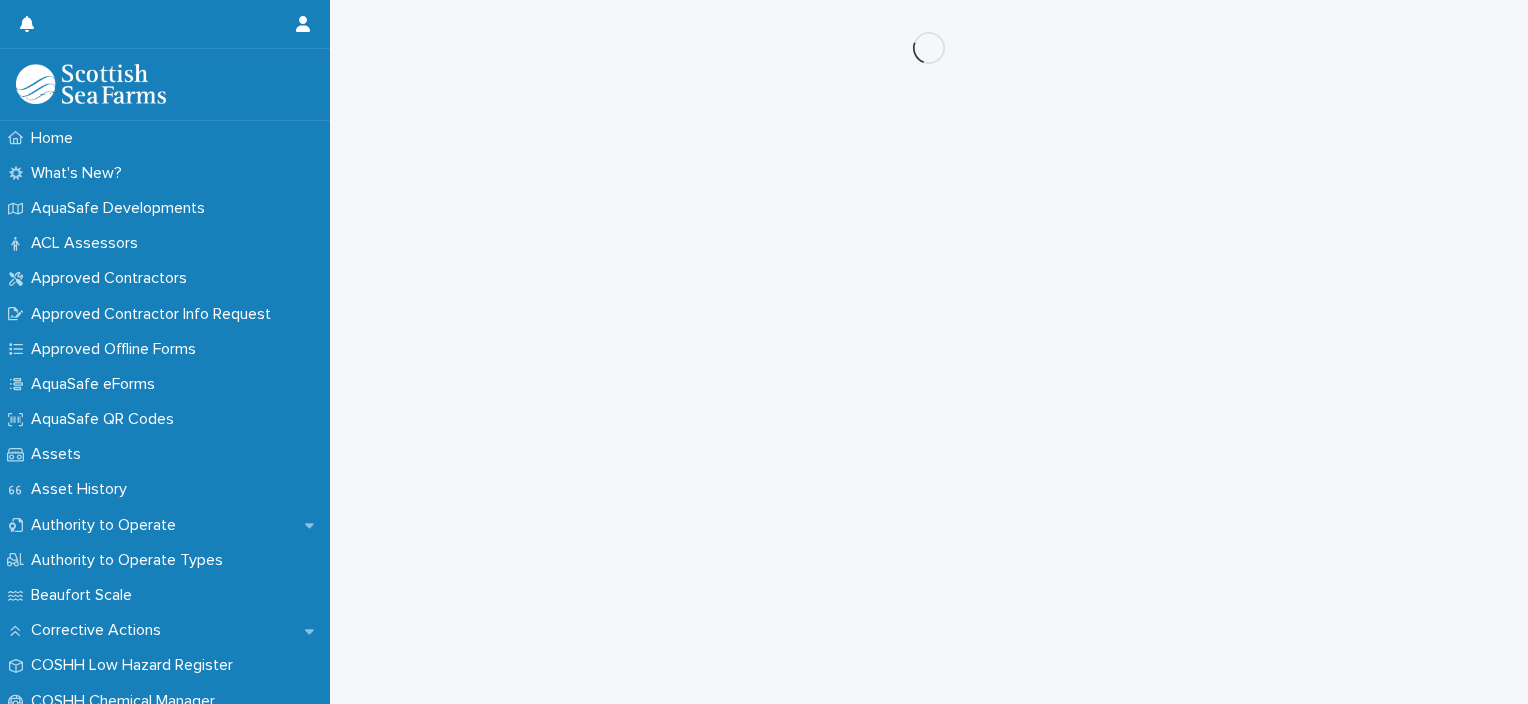 scroll, scrollTop: 0, scrollLeft: 0, axis: both 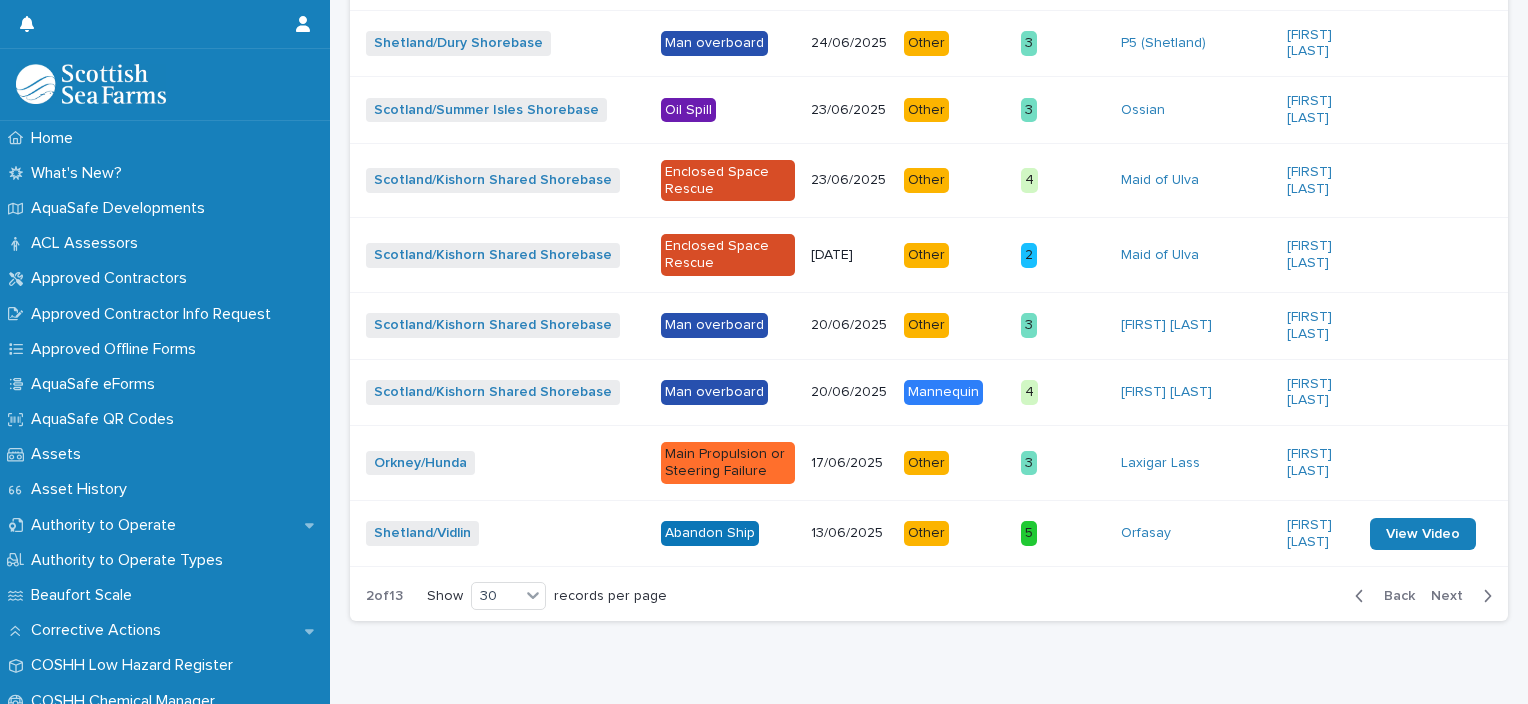 click on "Next" at bounding box center (1453, 596) 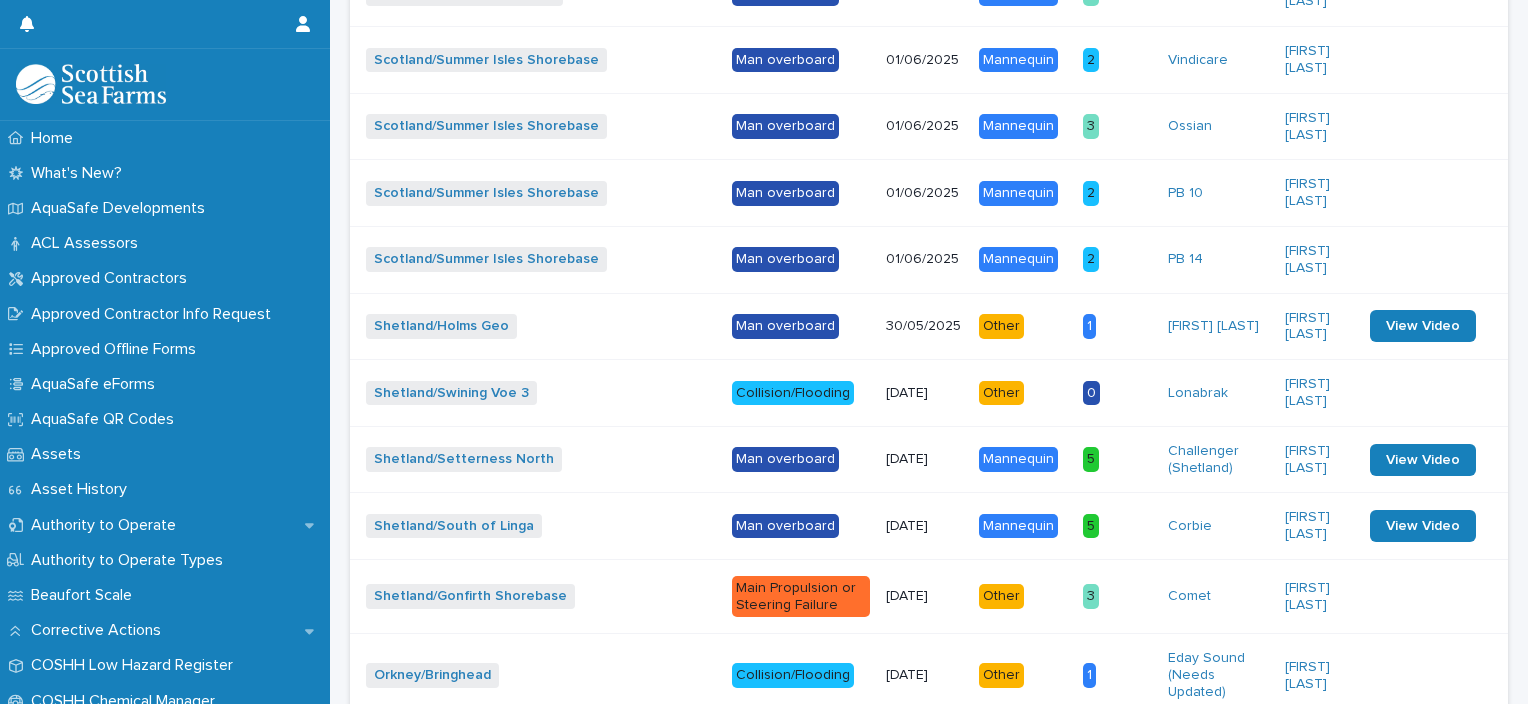 scroll, scrollTop: 1065, scrollLeft: 0, axis: vertical 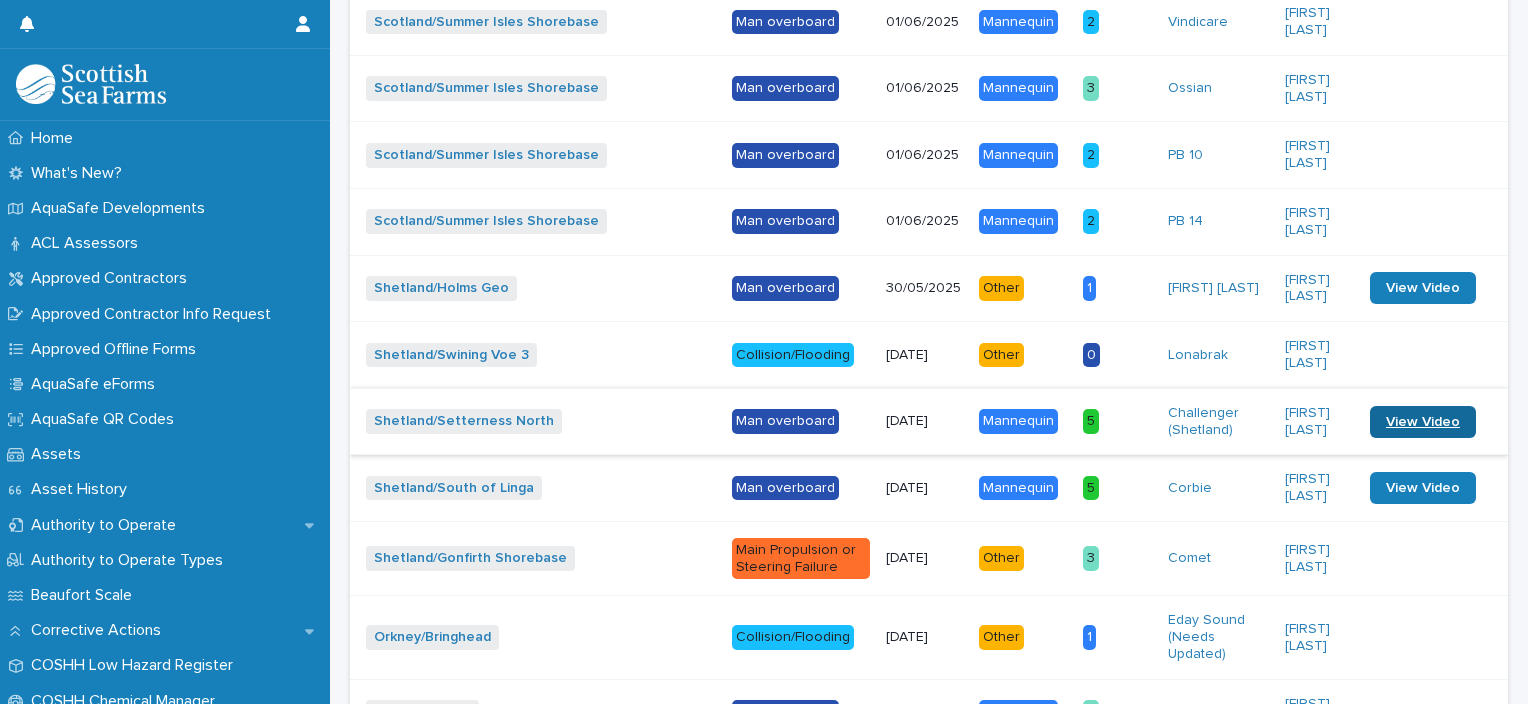 click on "View Video" at bounding box center [1423, 422] 